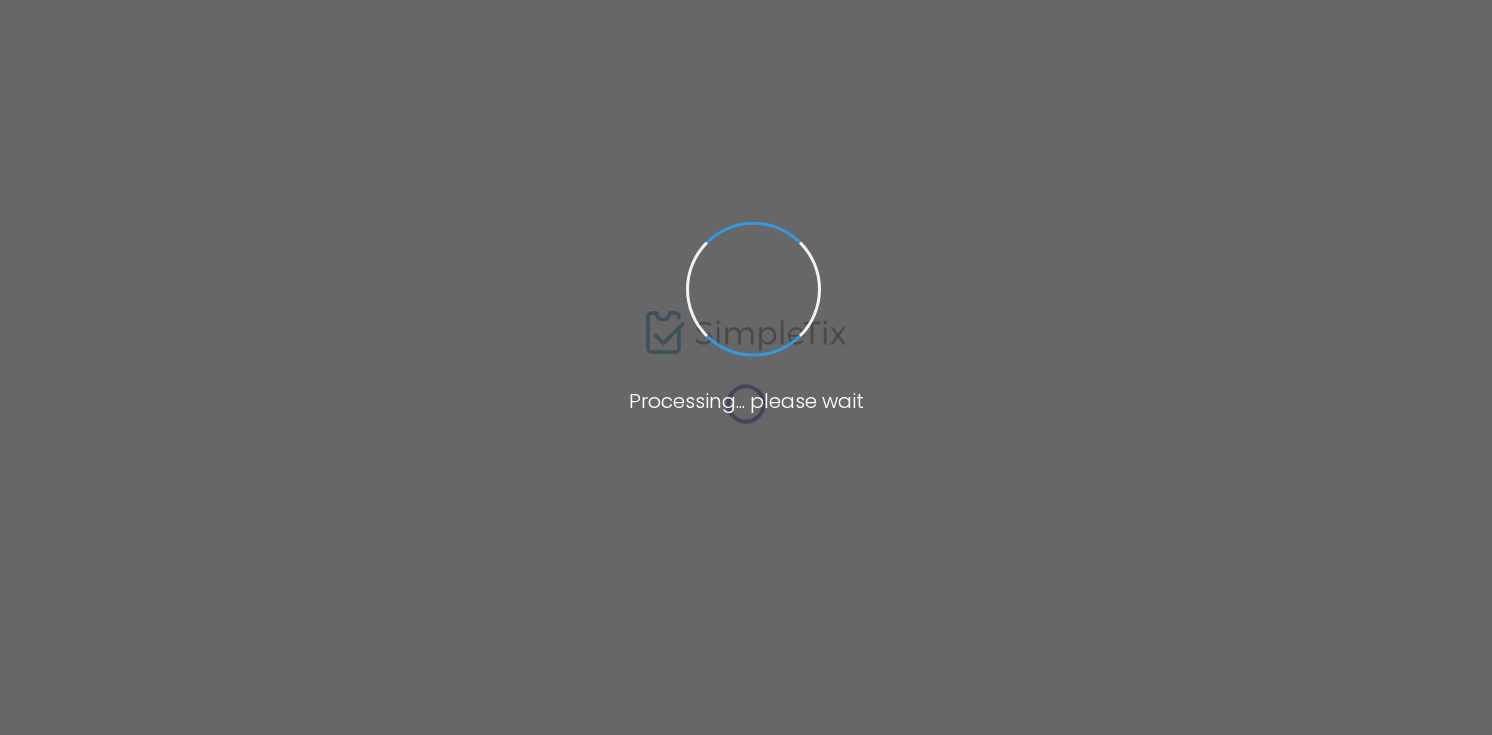 scroll, scrollTop: 0, scrollLeft: 0, axis: both 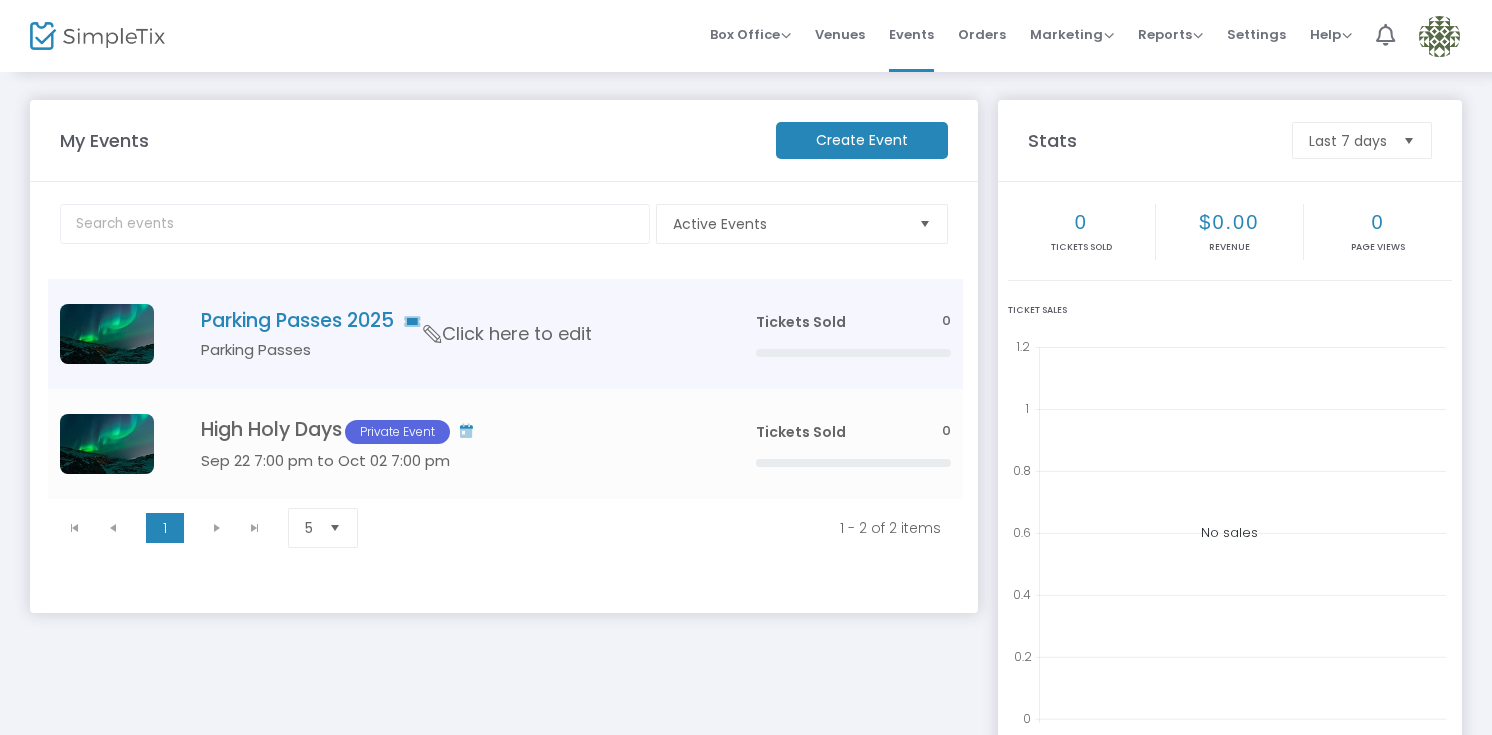 click on "Parking Passes" 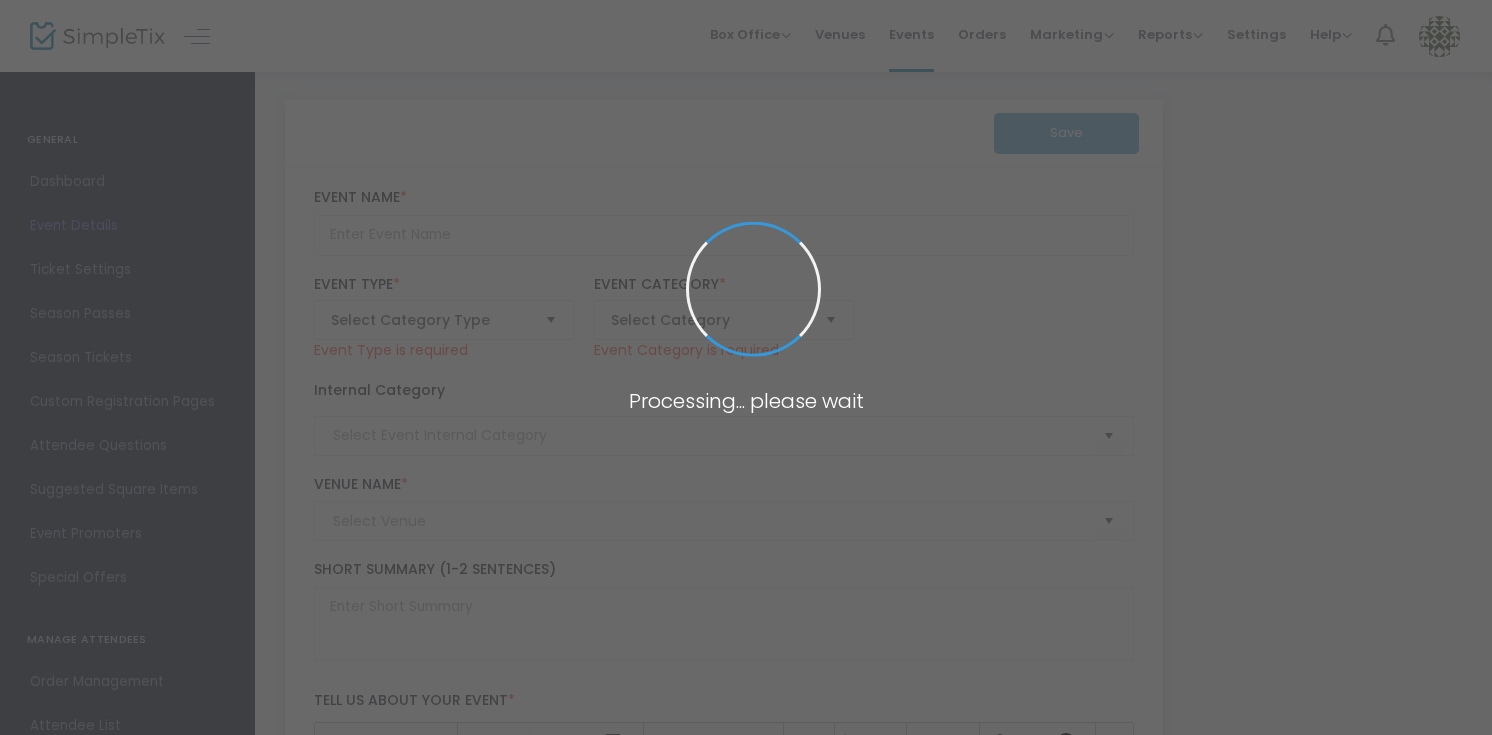 type on "Parking Passes 2025" 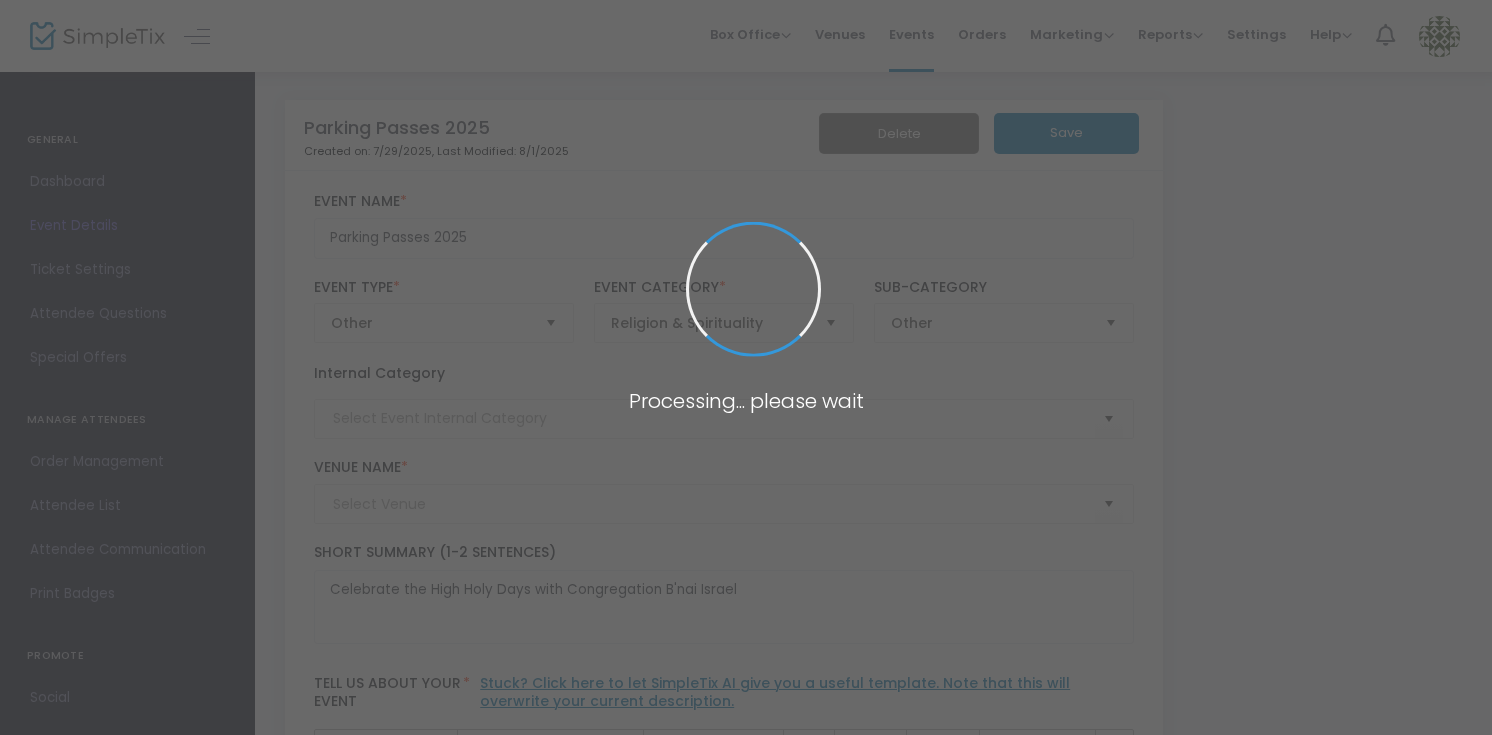 type on "Congregation B'nai Israel" 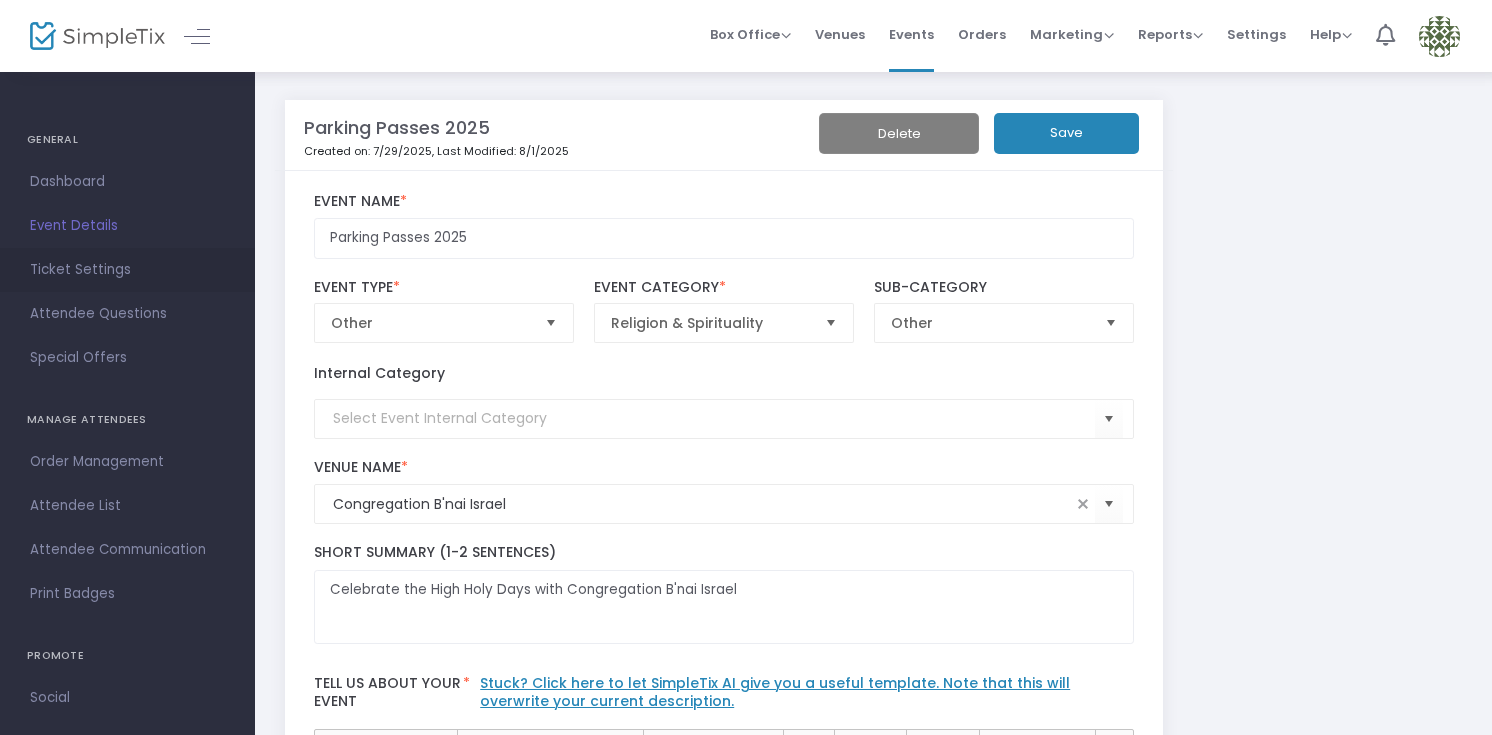 click on "Ticket Settings" at bounding box center (127, 270) 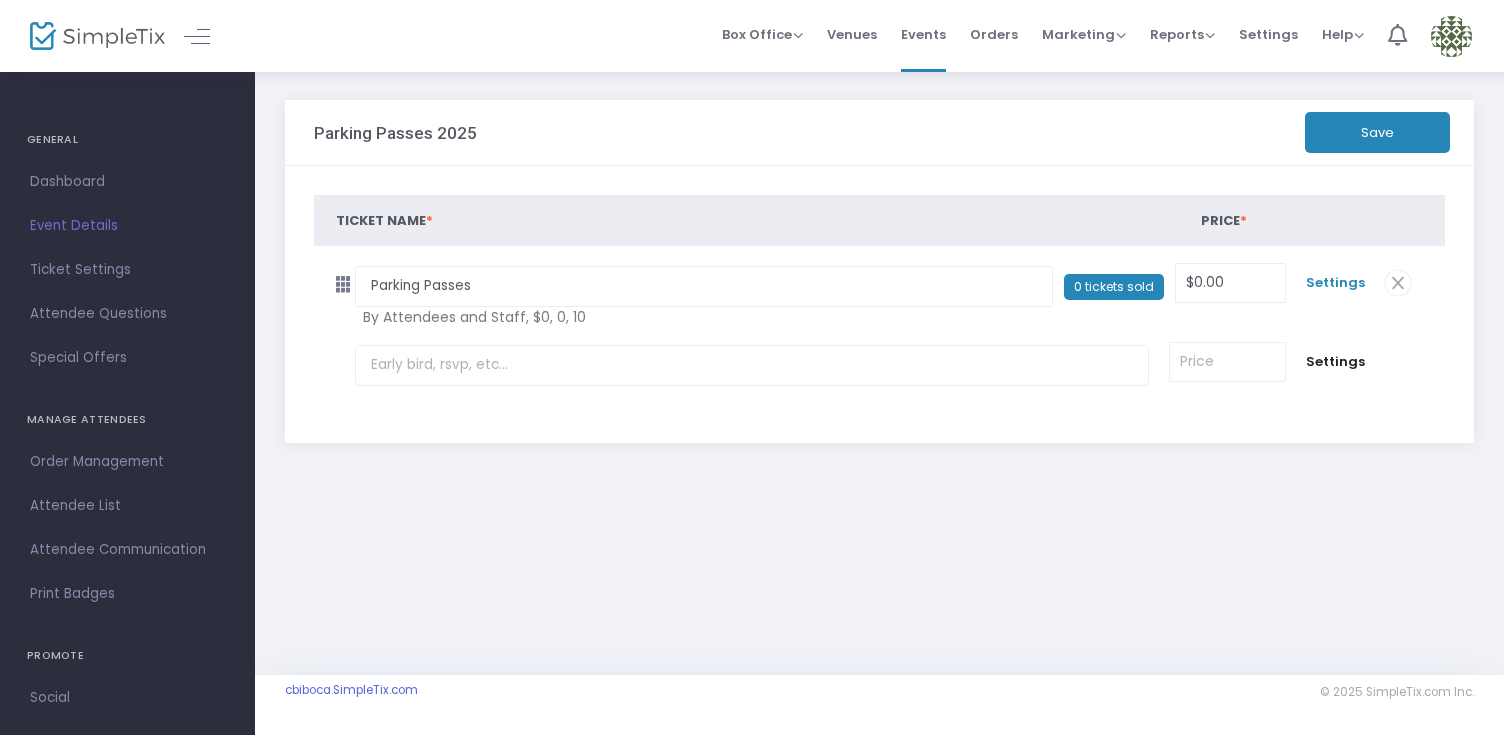 click on "Settings" at bounding box center (1335, 283) 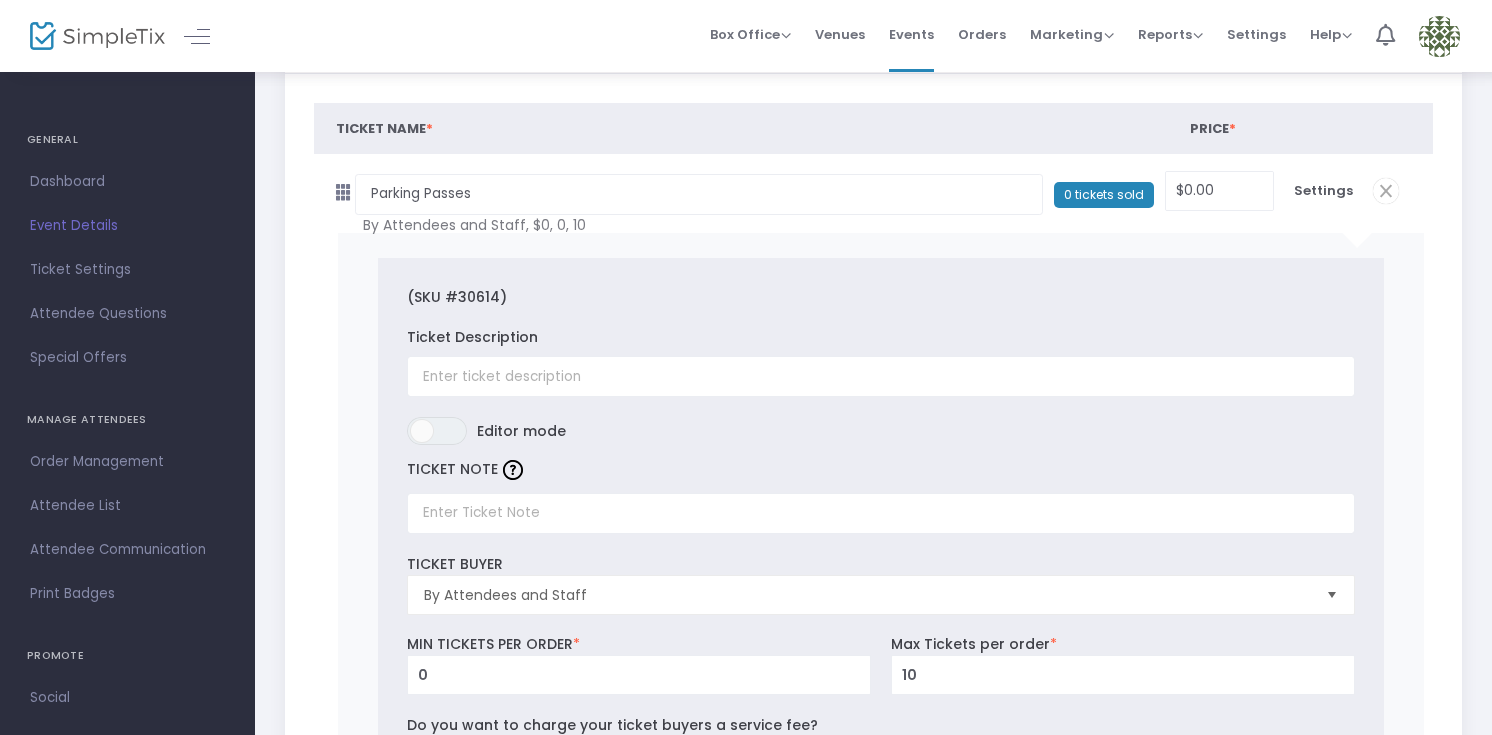scroll, scrollTop: 0, scrollLeft: 0, axis: both 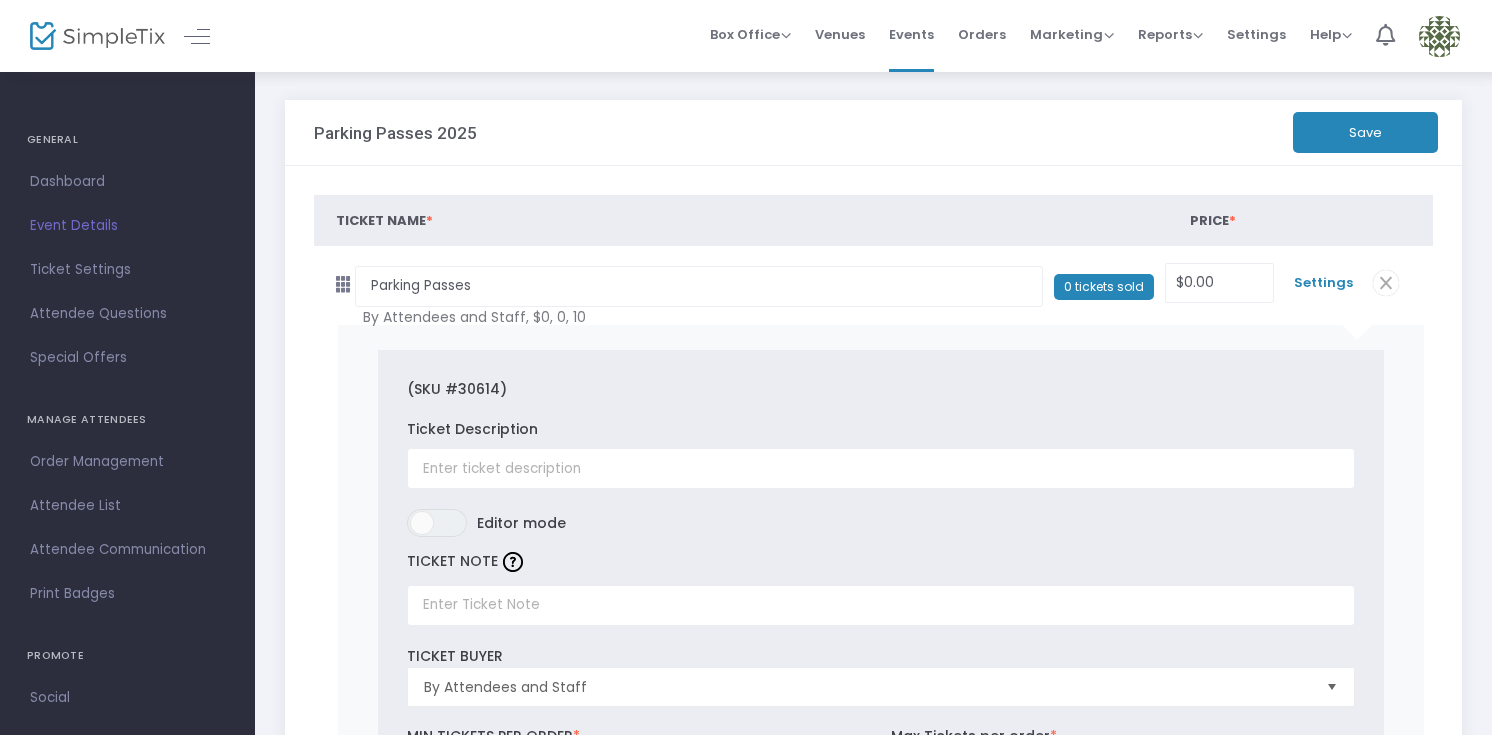 click on "Settings" at bounding box center (1323, 283) 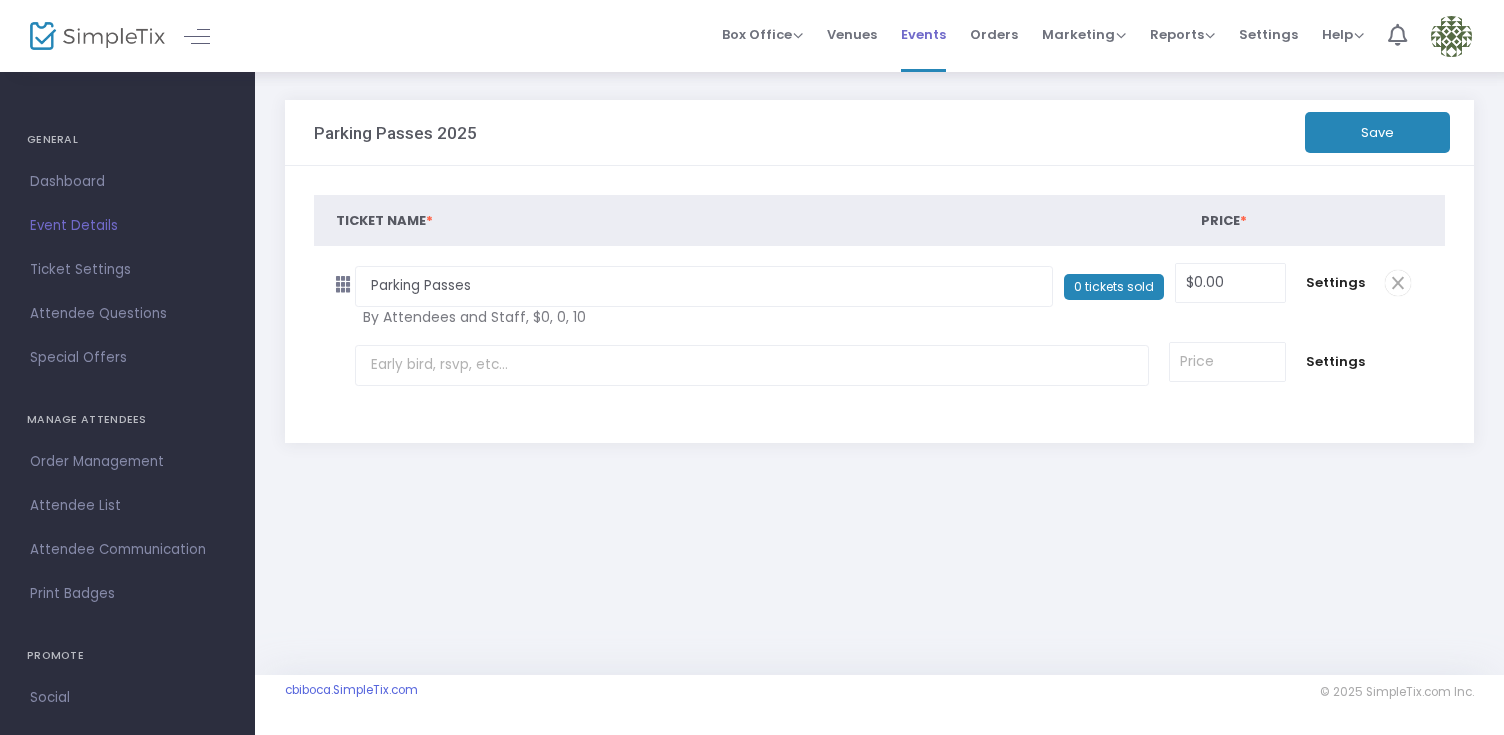 click on "Events" at bounding box center (923, 34) 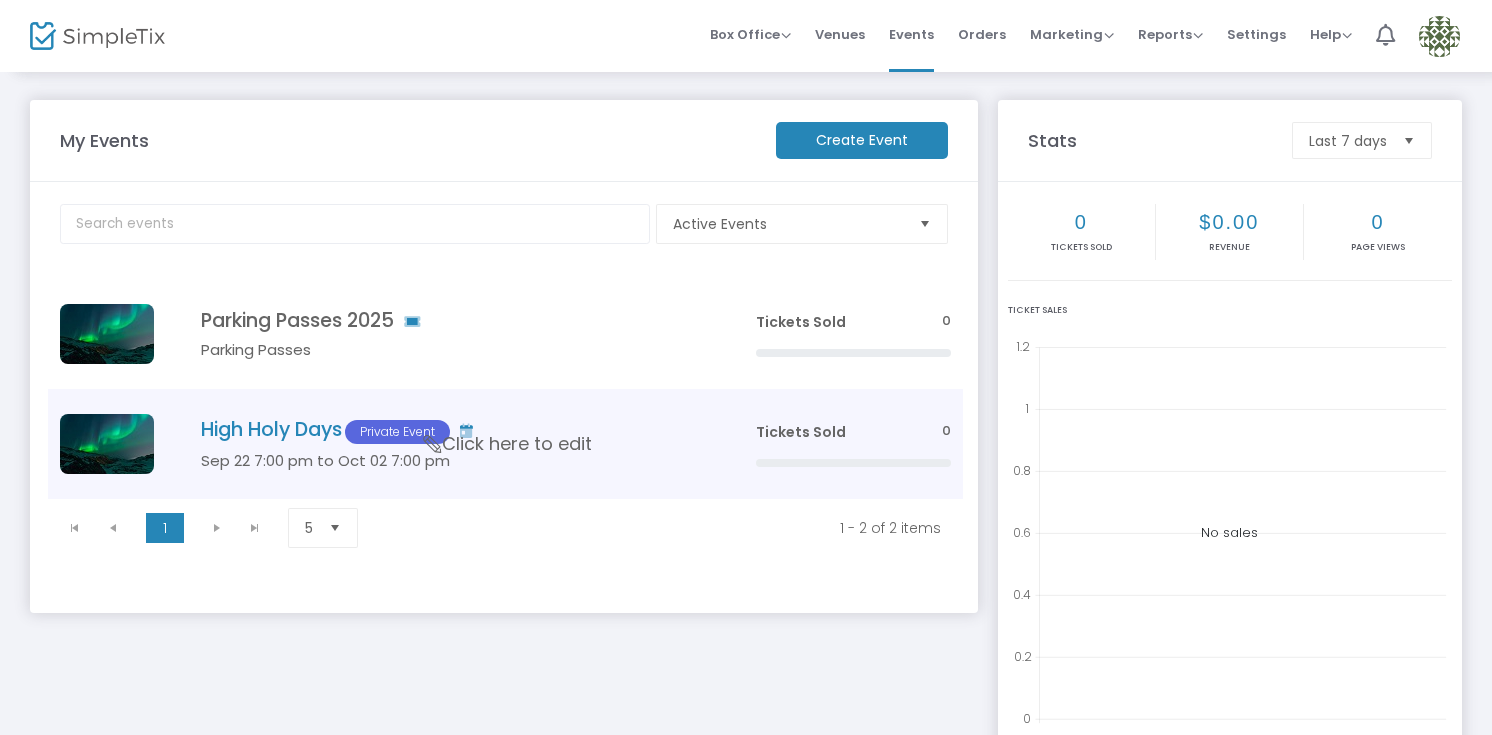 click on "High Holy Days  Private Event" 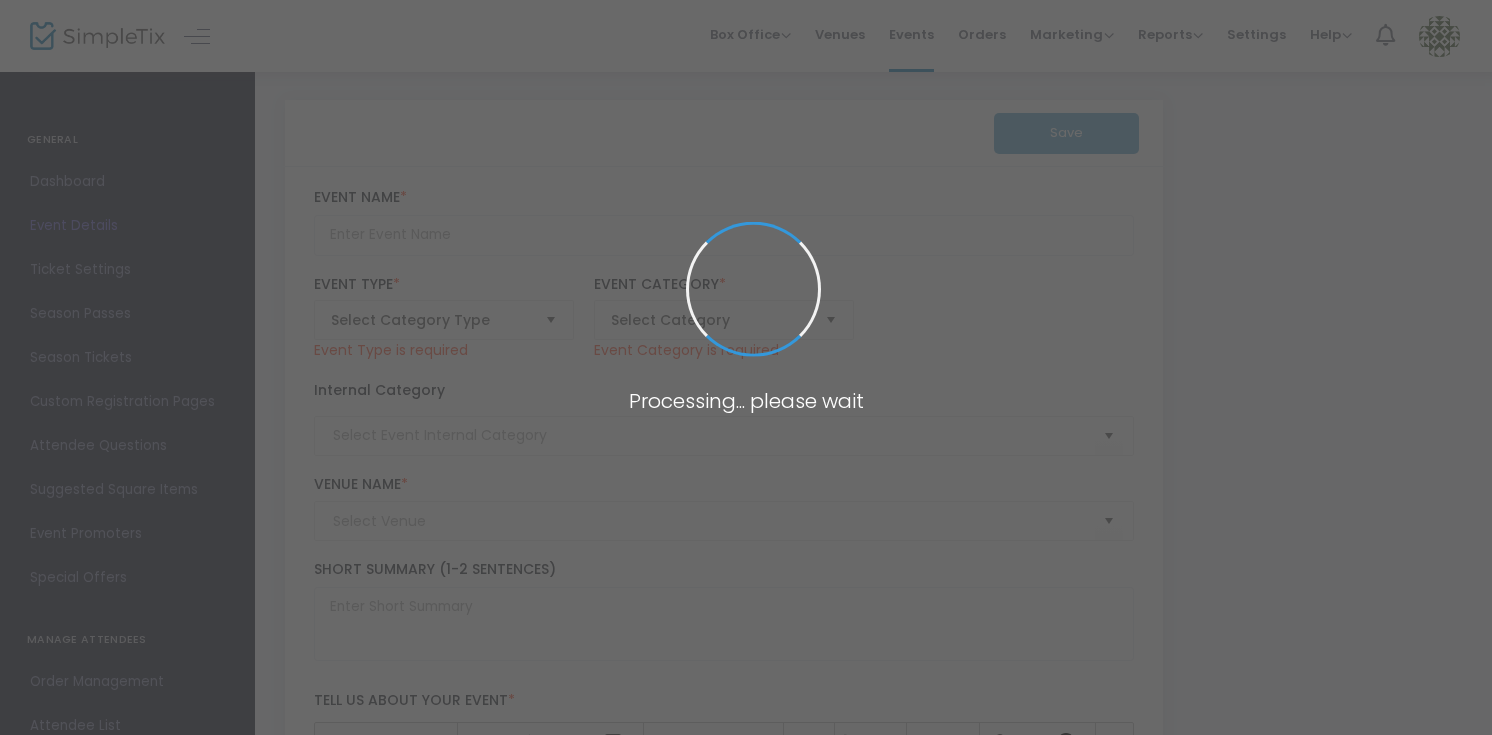 type on "High Holy Days" 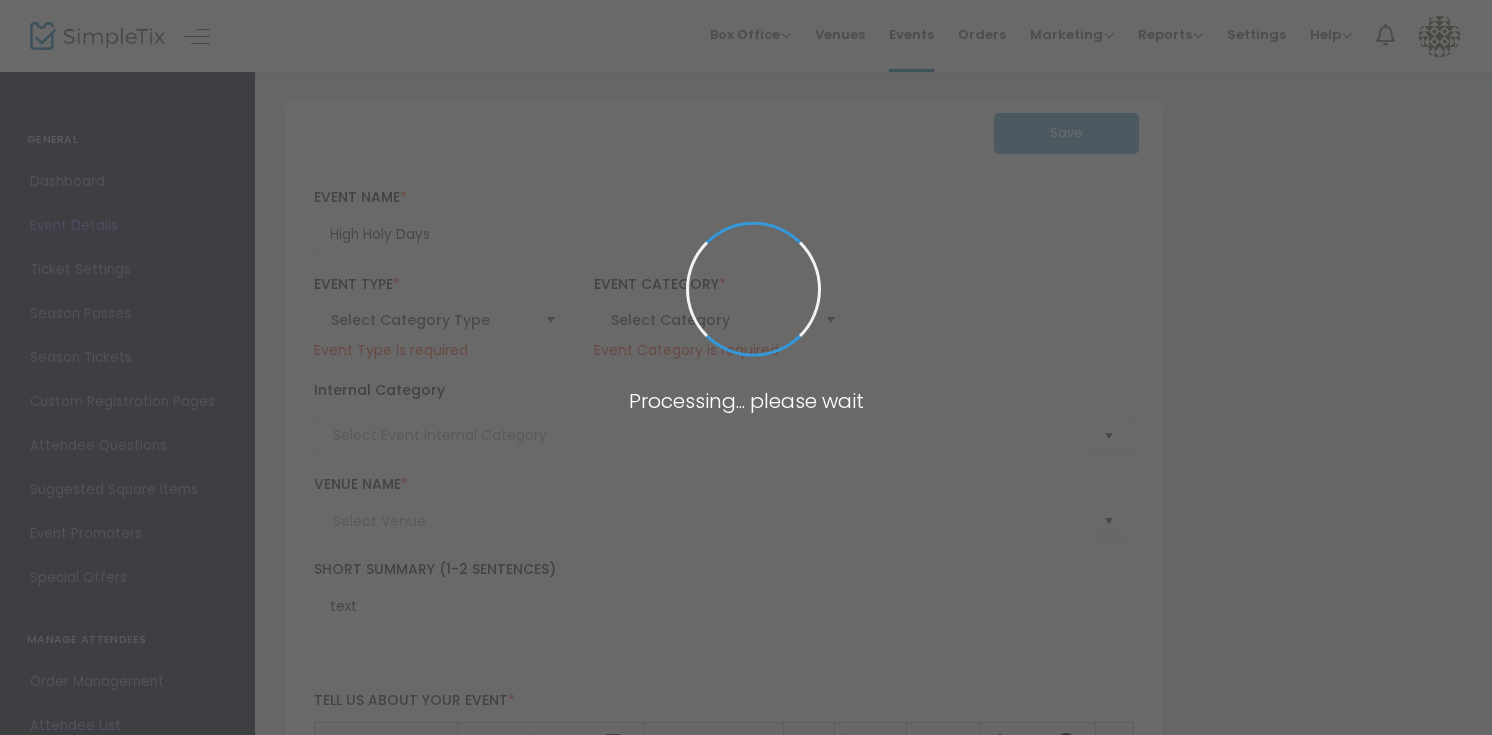 type on "Congregation B'nai Israel" 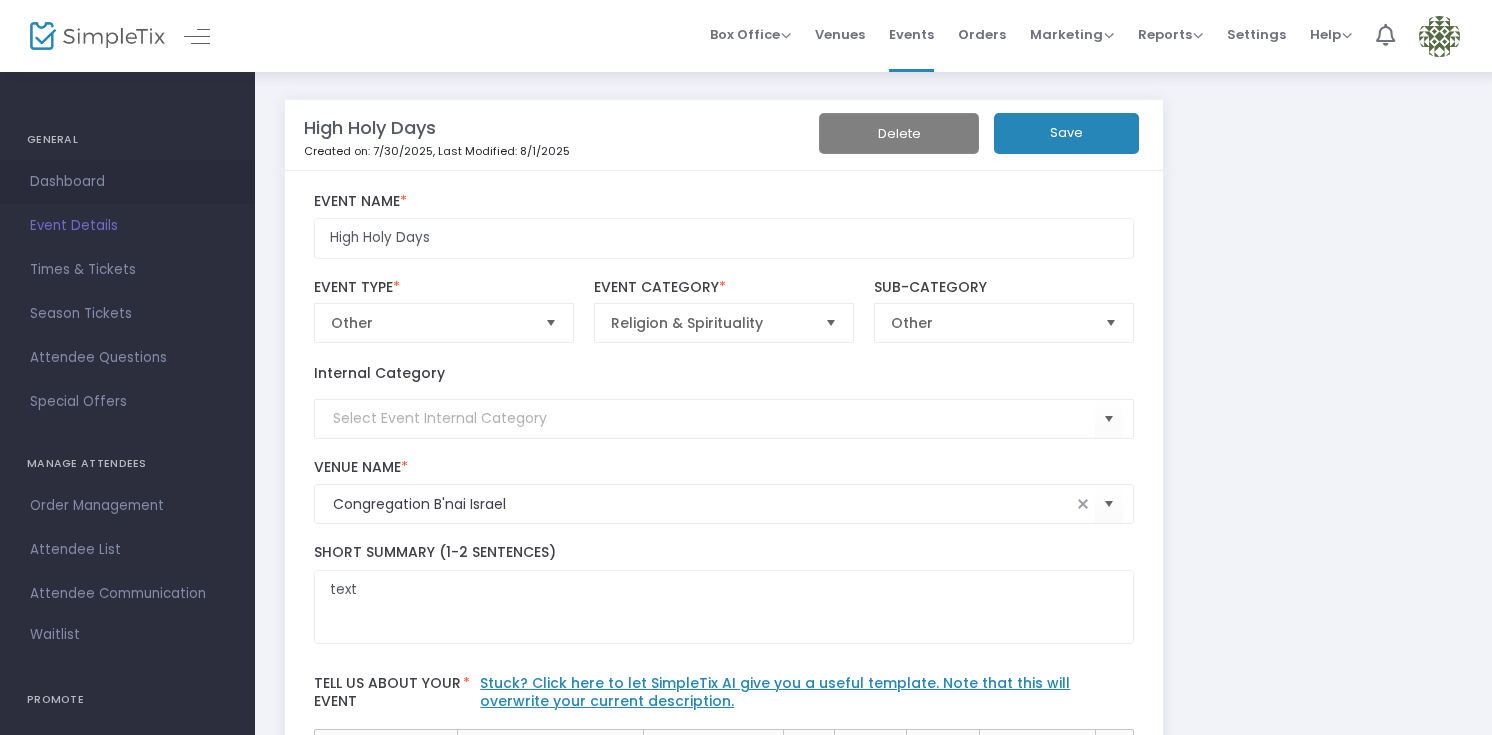 click on "Dashboard" at bounding box center (127, 182) 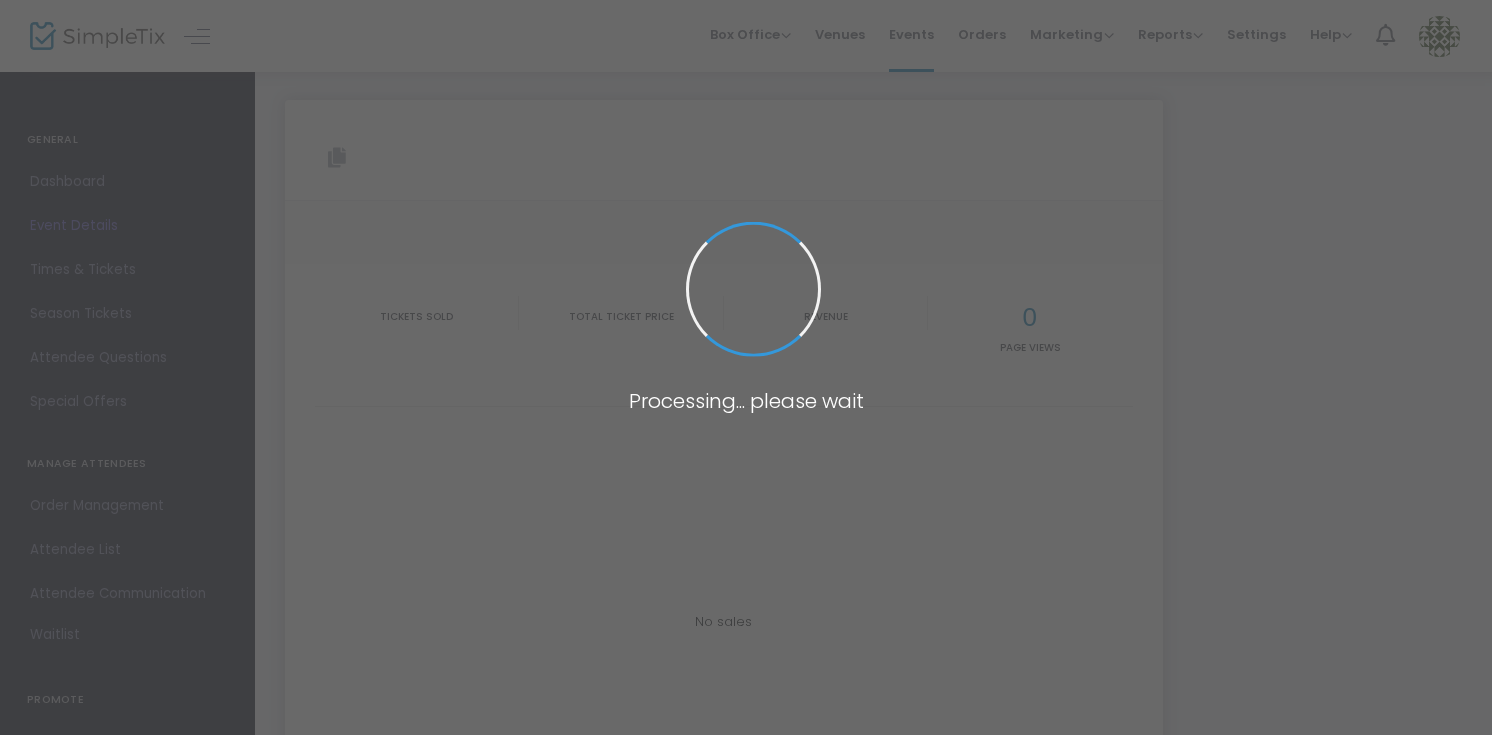 type on "http://cbiboca.simpletix.com/e/228922" 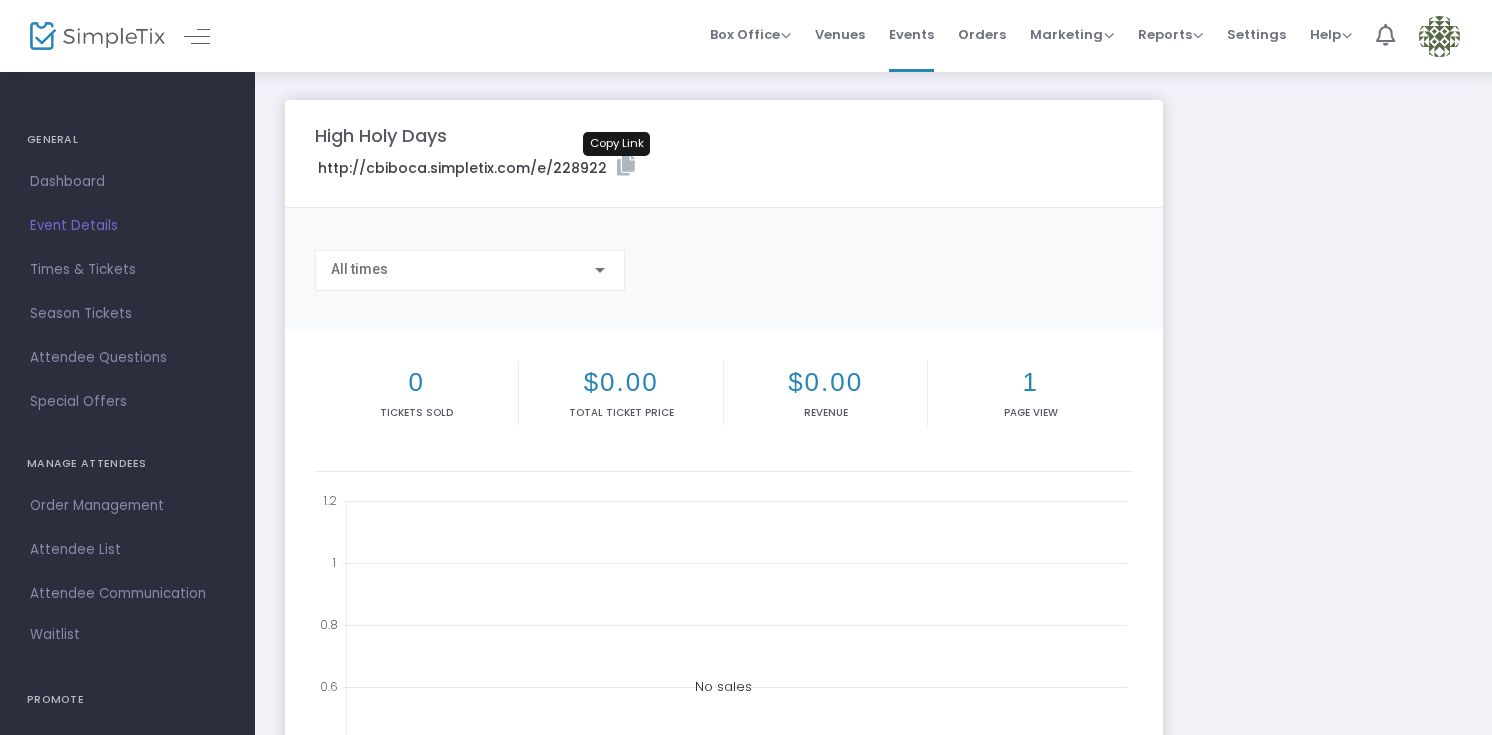 click 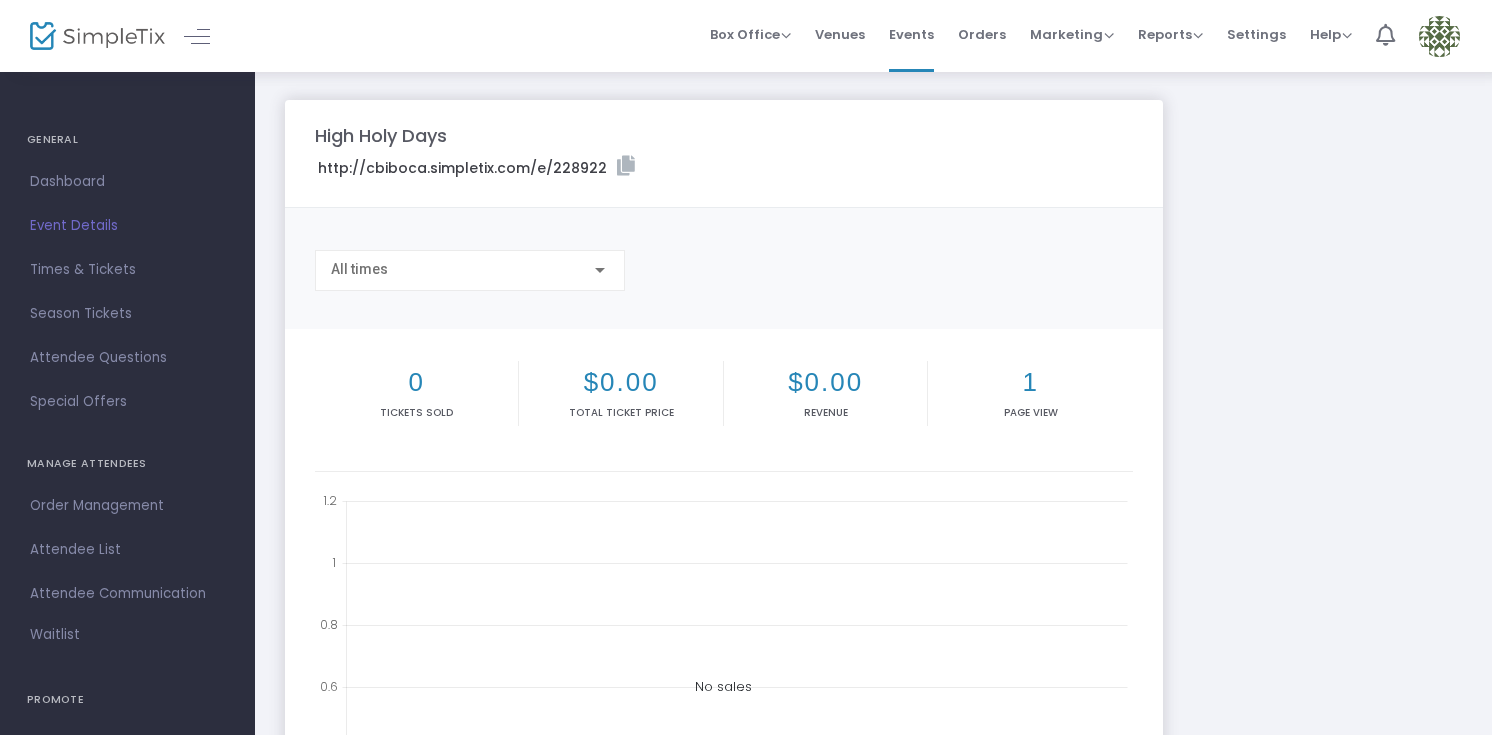 click 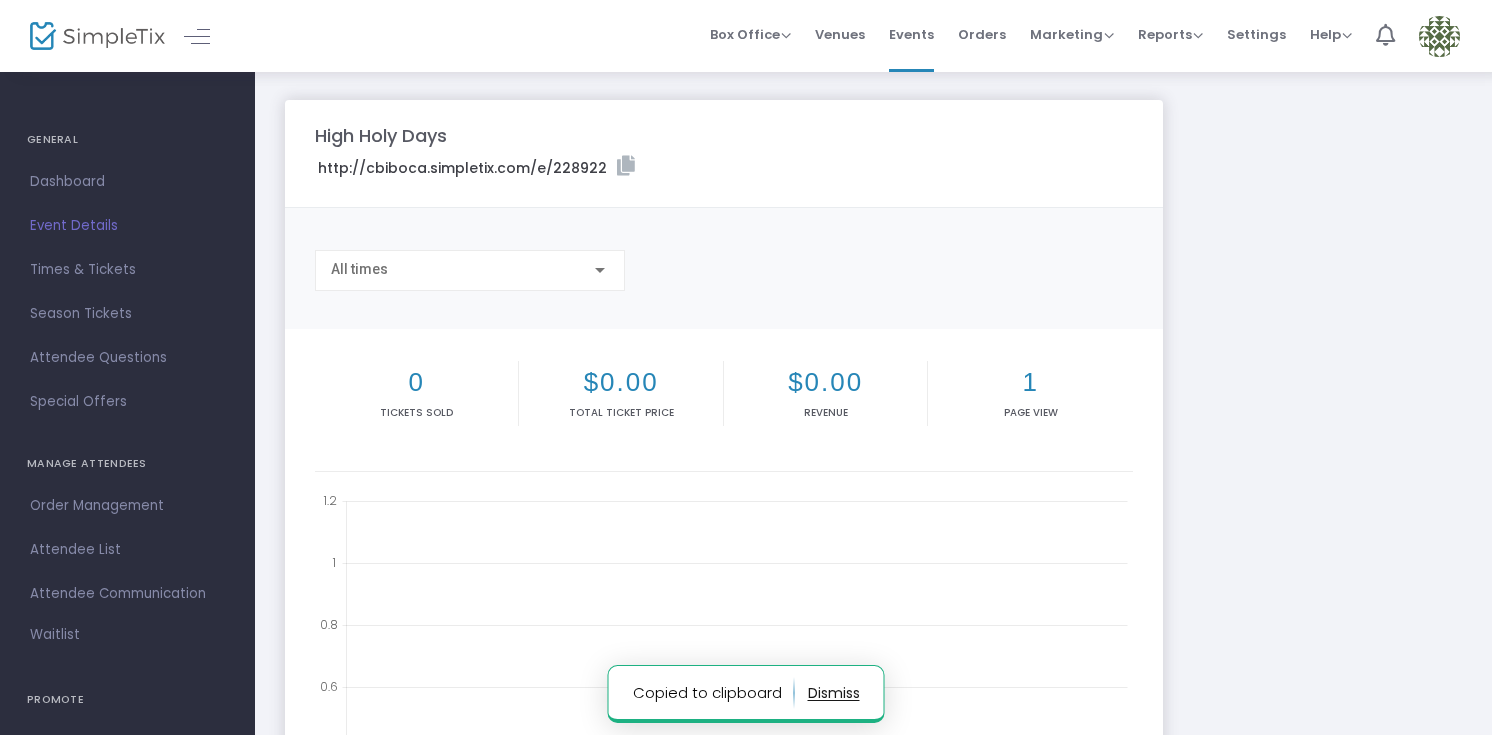 click 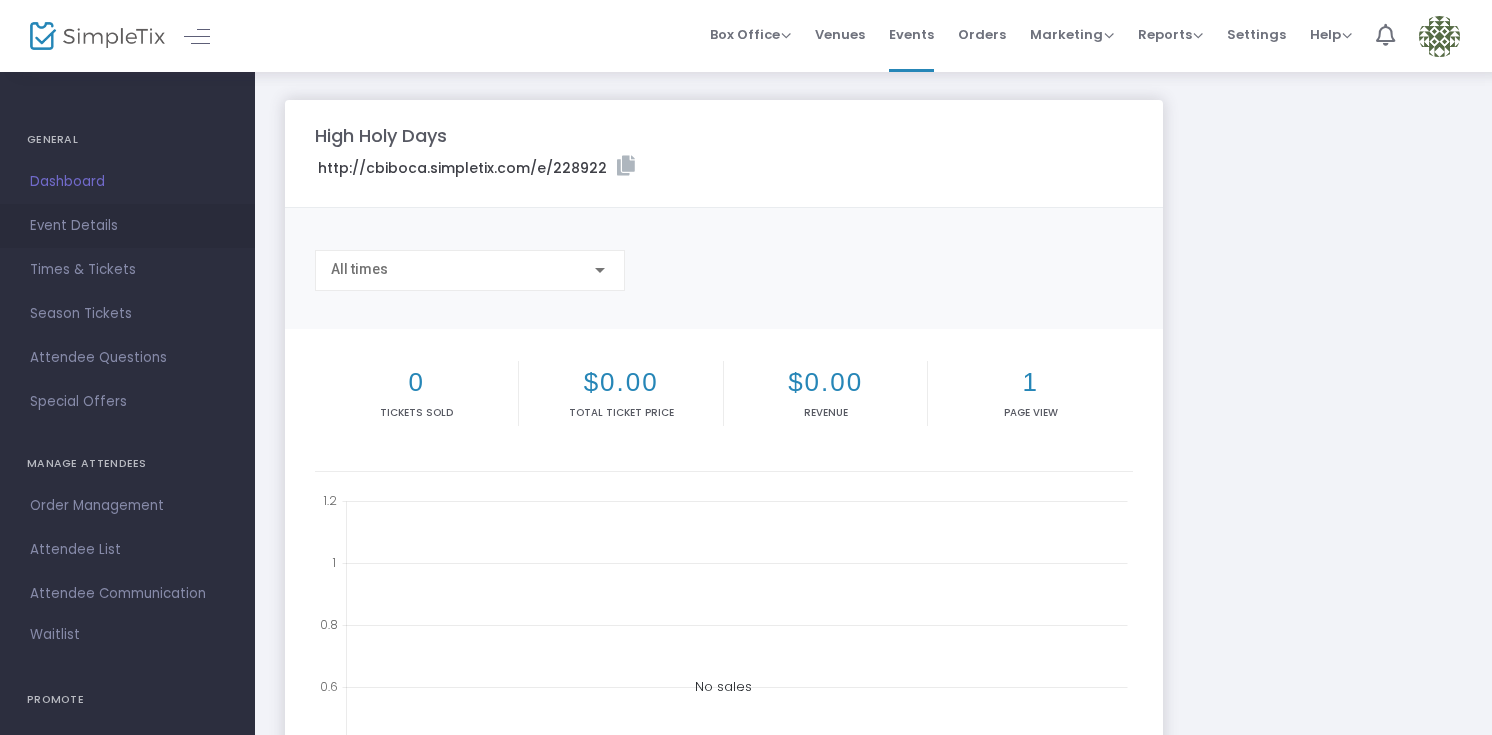 click on "Event Details" at bounding box center [127, 226] 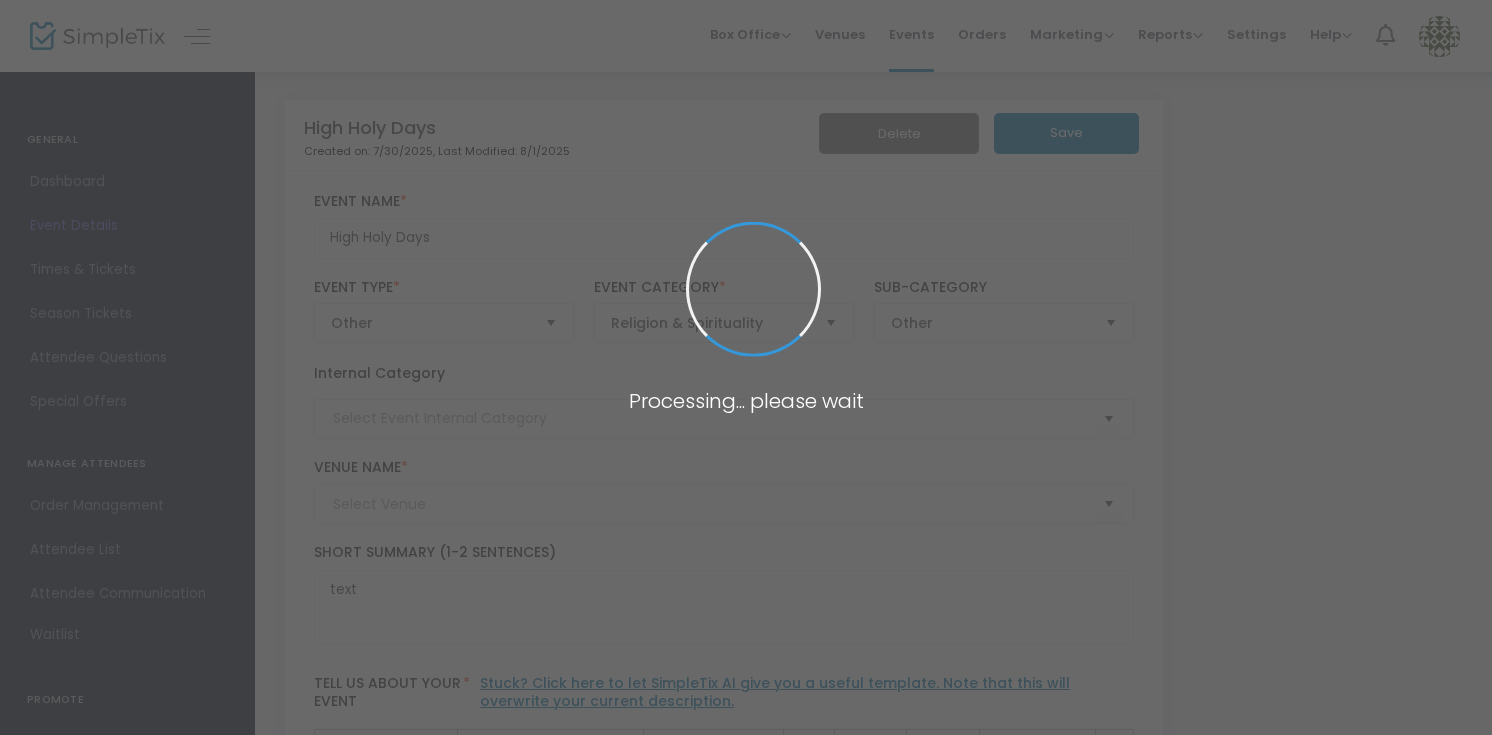 type on "Congregation B'nai Israel" 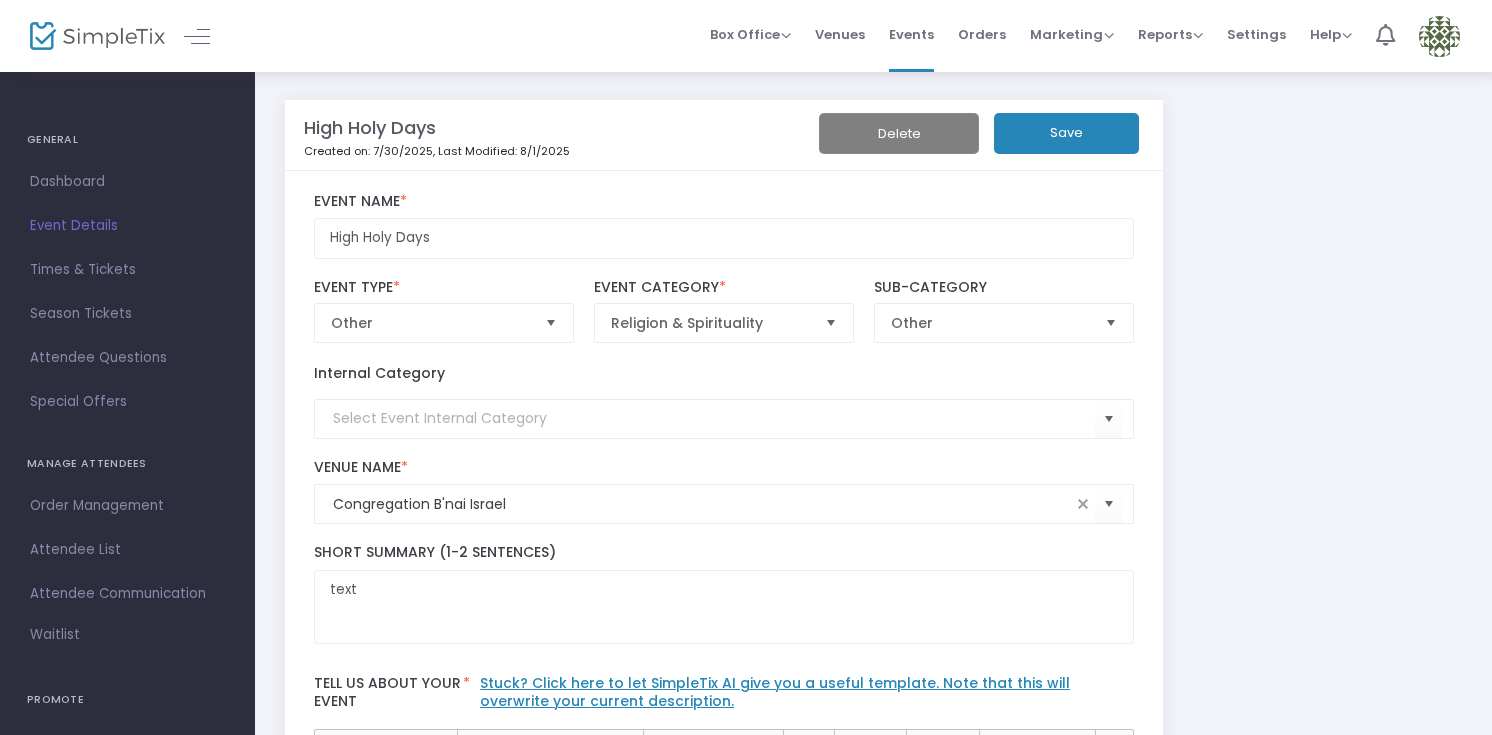 click on "Save" 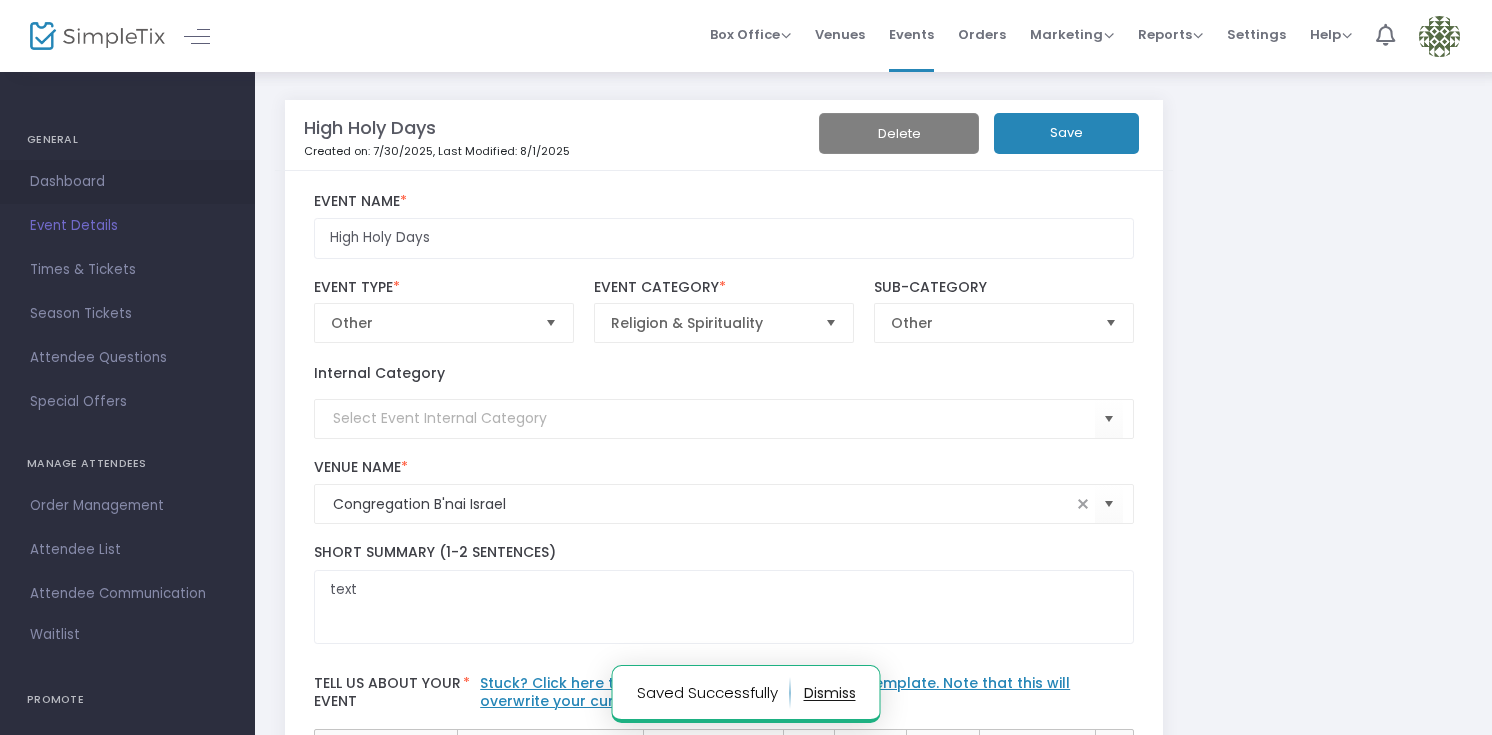 click on "Dashboard" at bounding box center (127, 182) 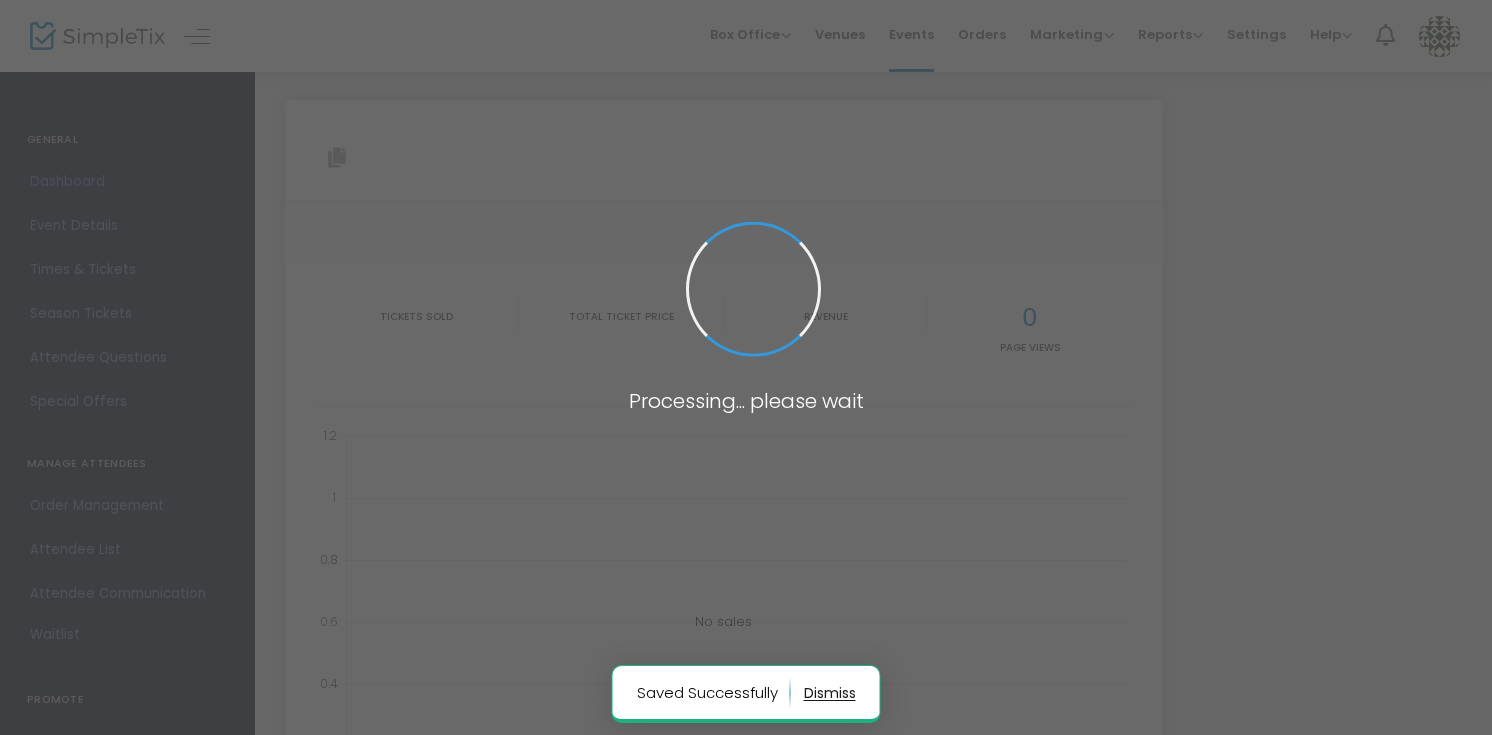 type on "http://cbiboca.simpletix.com/e/228922" 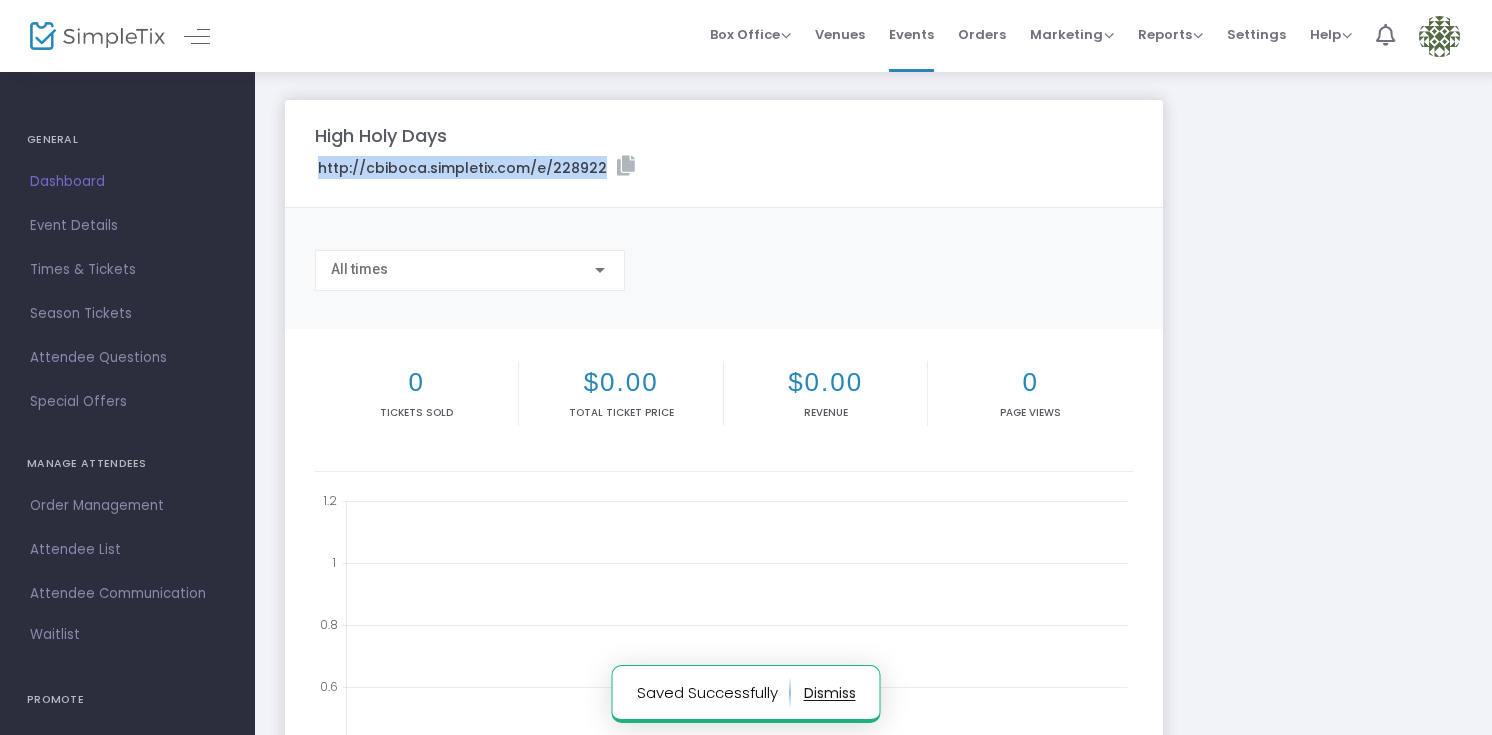drag, startPoint x: 300, startPoint y: 168, endPoint x: 594, endPoint y: 175, distance: 294.0833 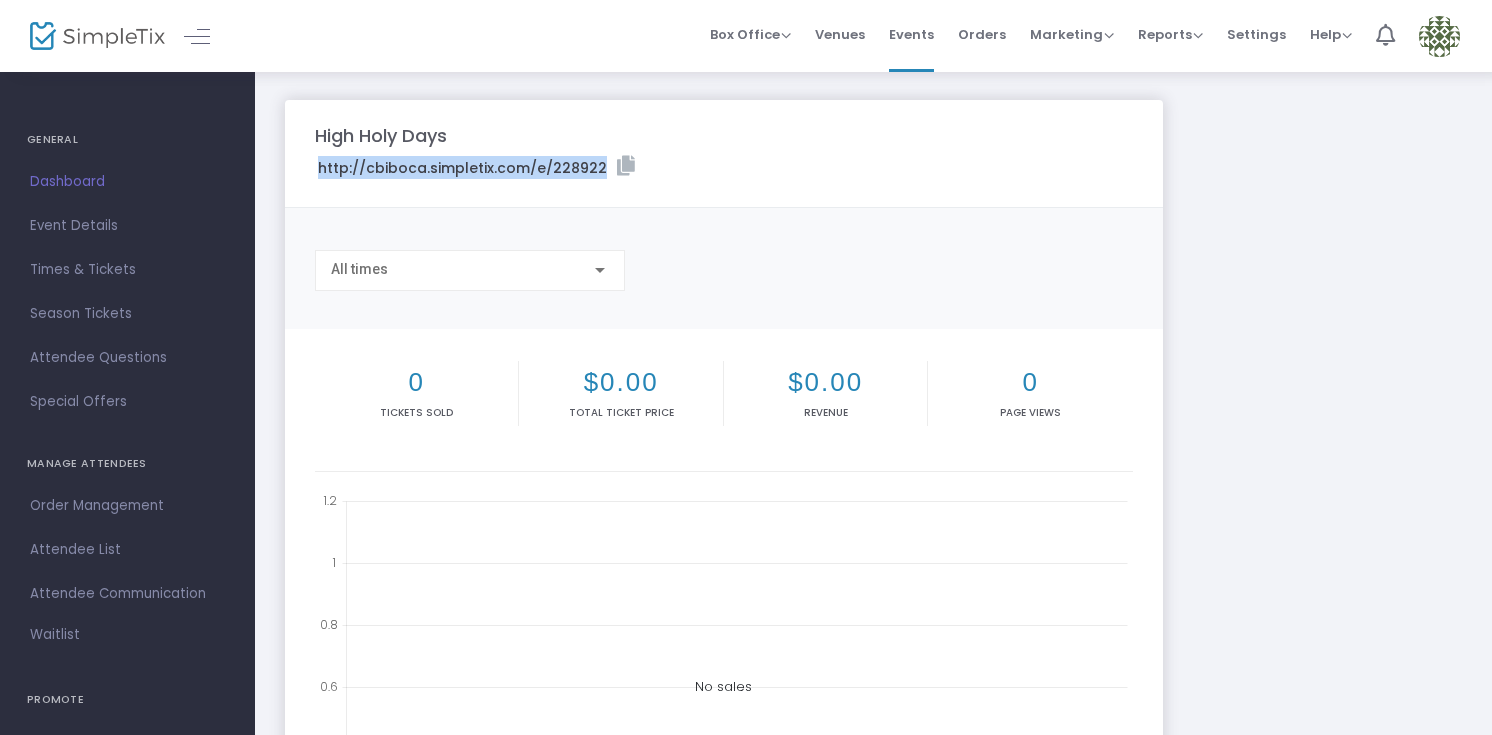 copy on "http://cbiboca.simpletix.com/e/228922" 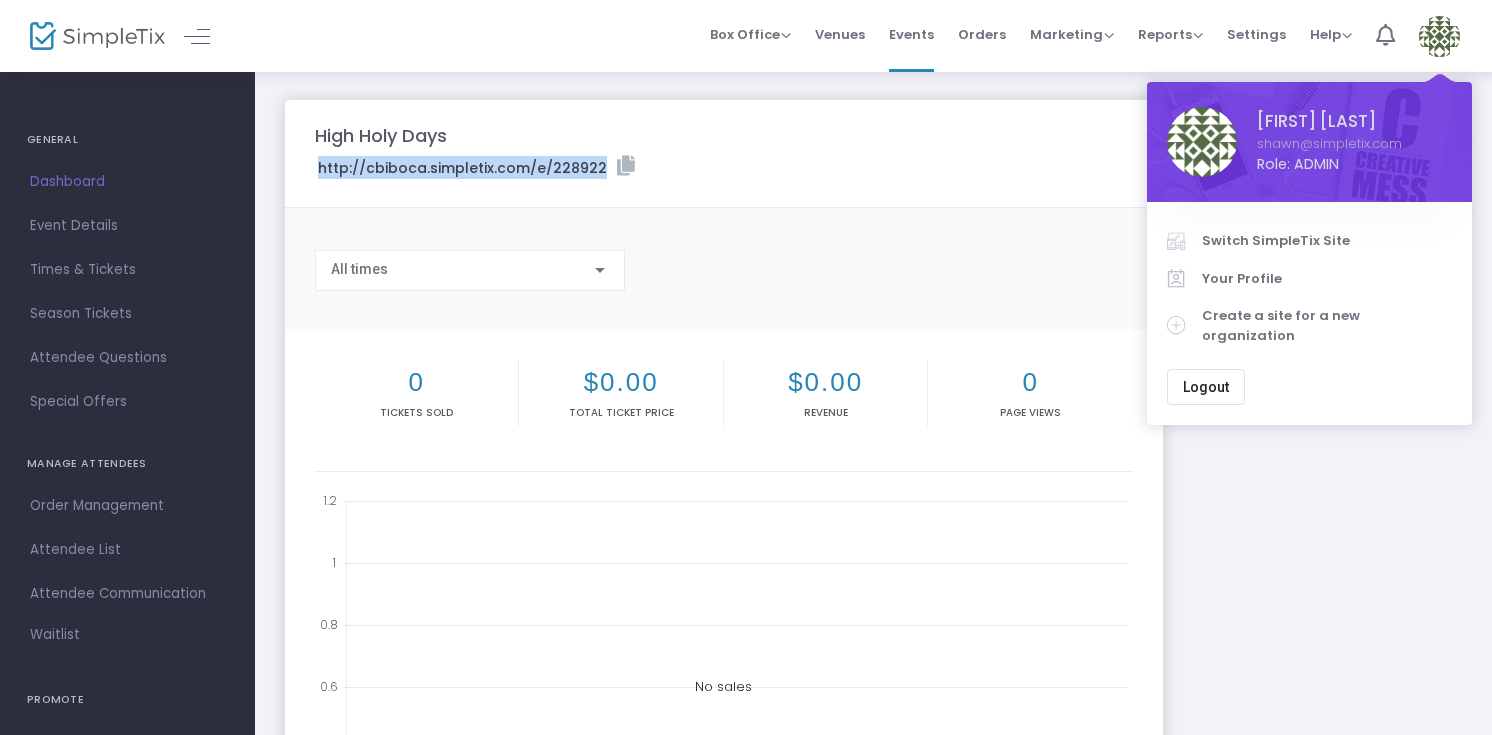 click on "Logout" at bounding box center (1206, 387) 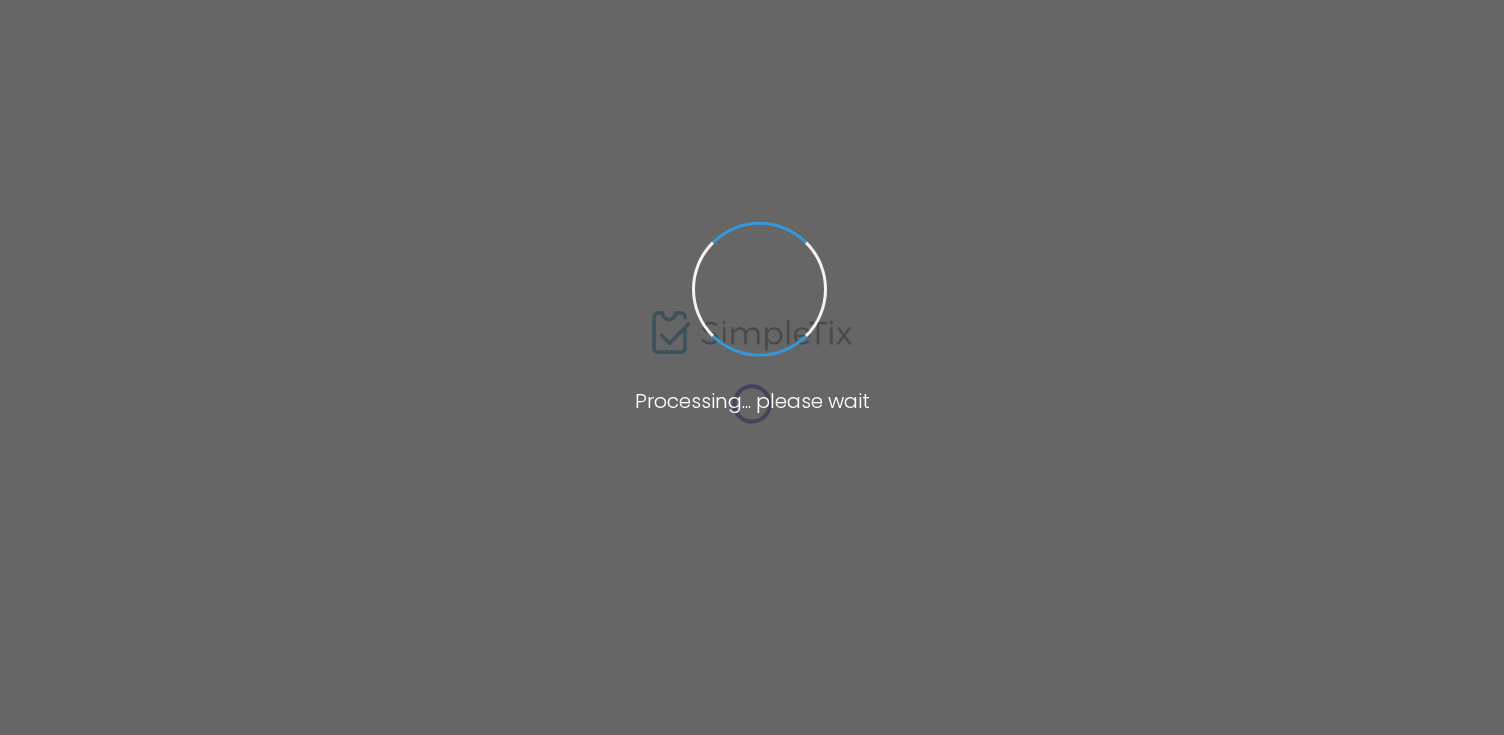 scroll, scrollTop: 0, scrollLeft: 0, axis: both 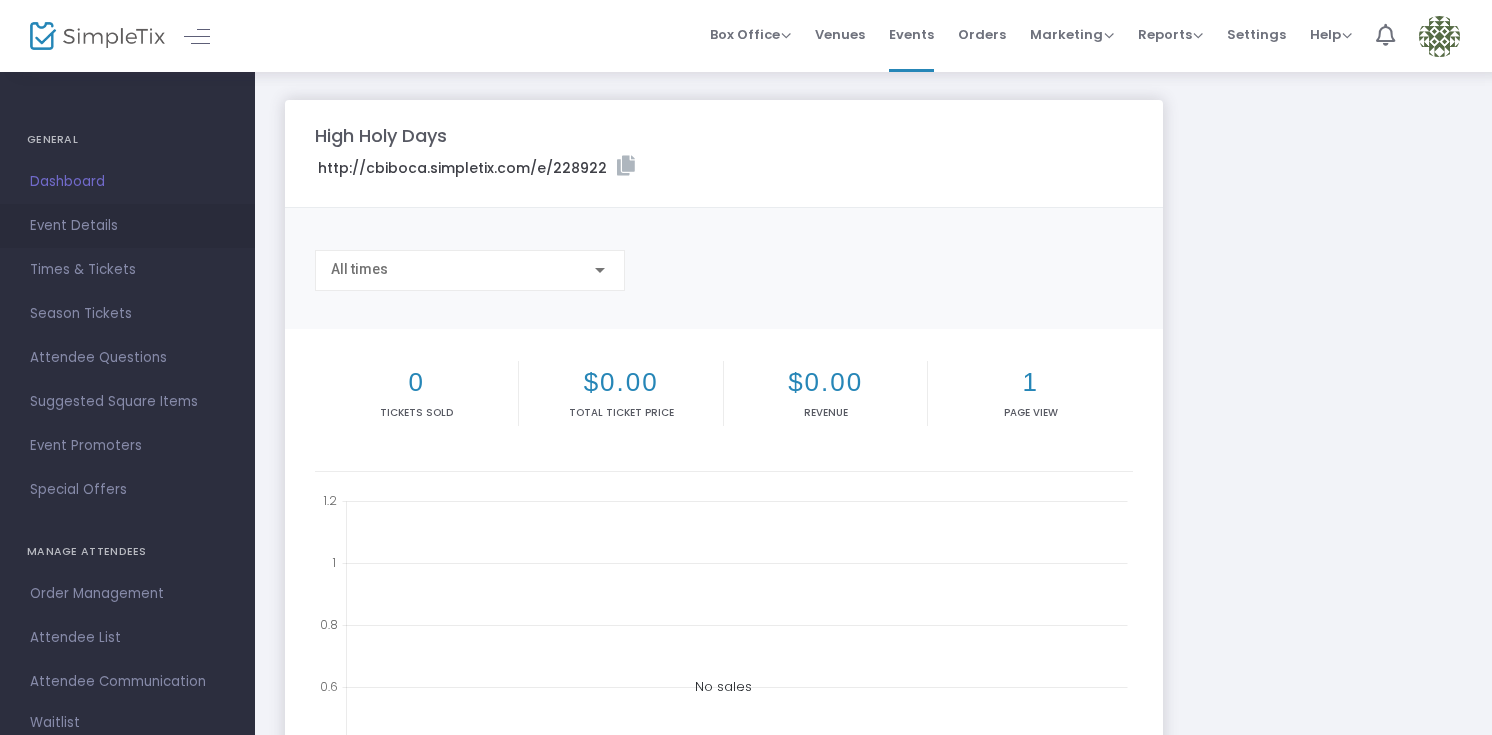 click on "Event Details" at bounding box center (127, 226) 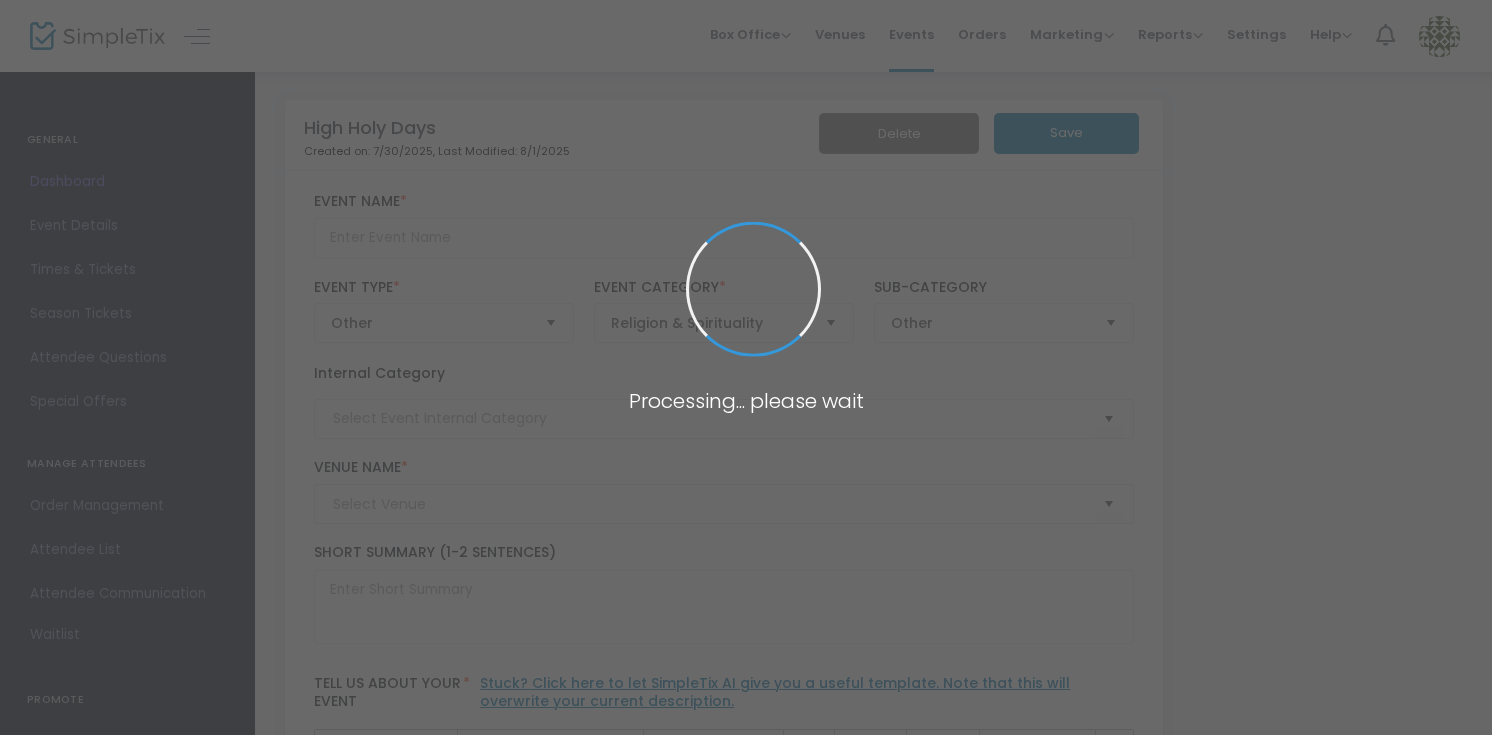 type on "High Holy Days" 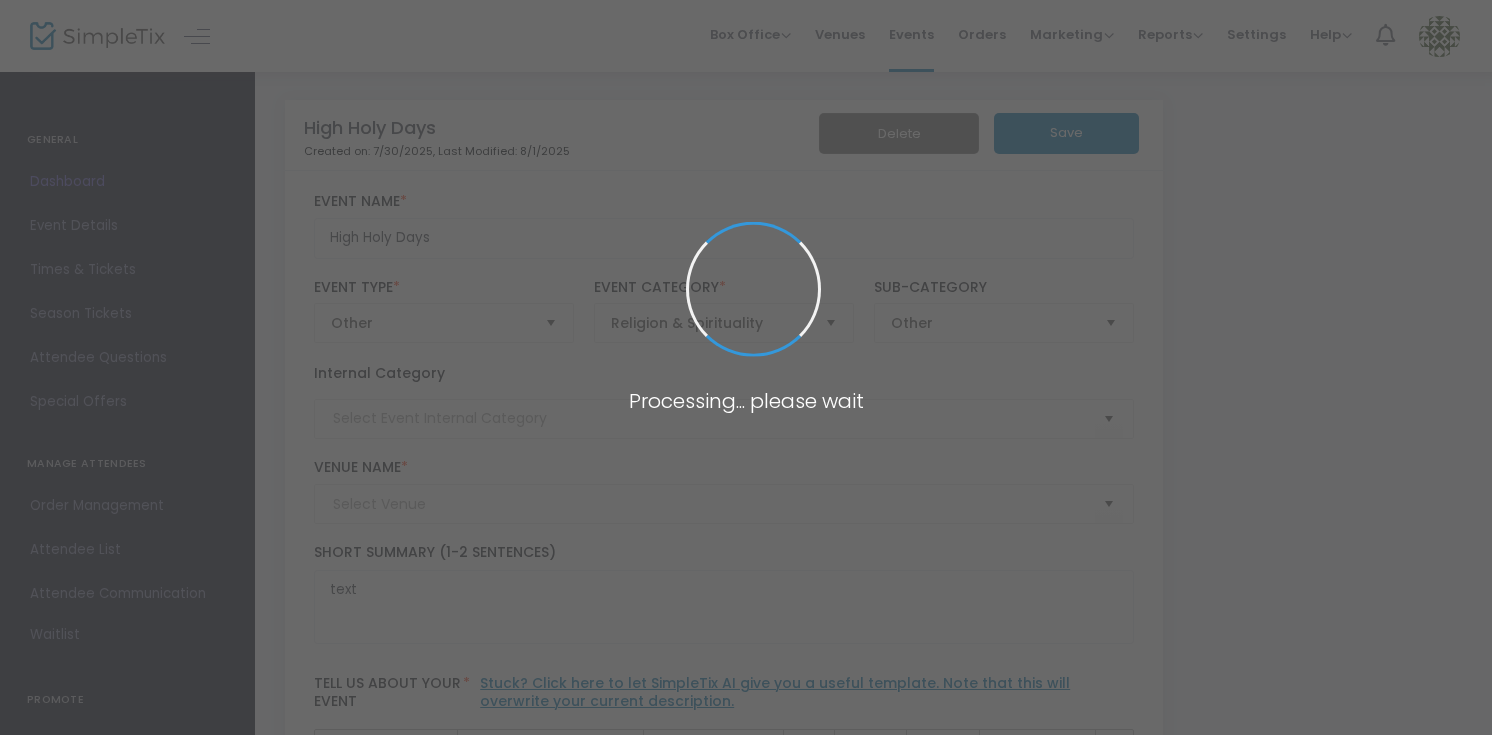 type on "Congregation B'nai Israel" 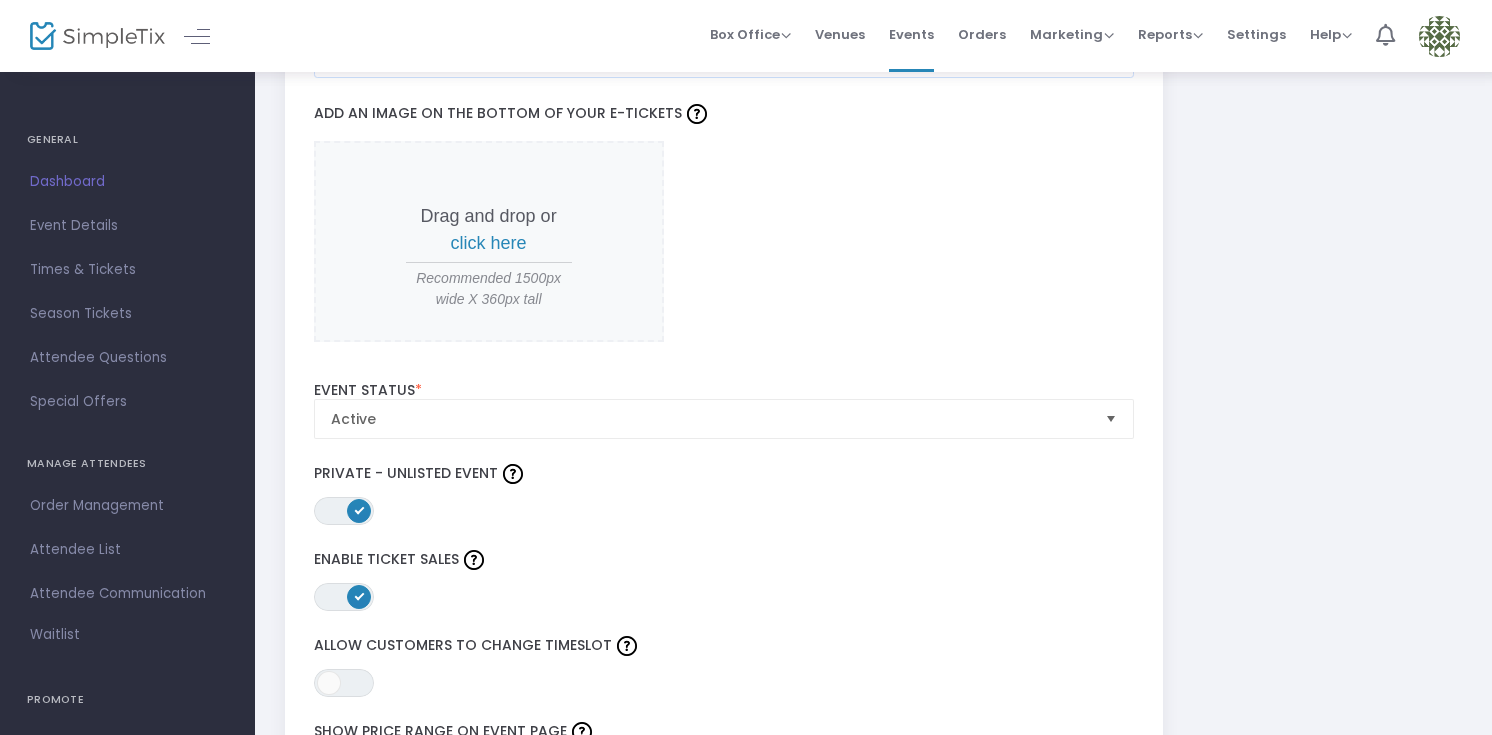 scroll, scrollTop: 2097, scrollLeft: 0, axis: vertical 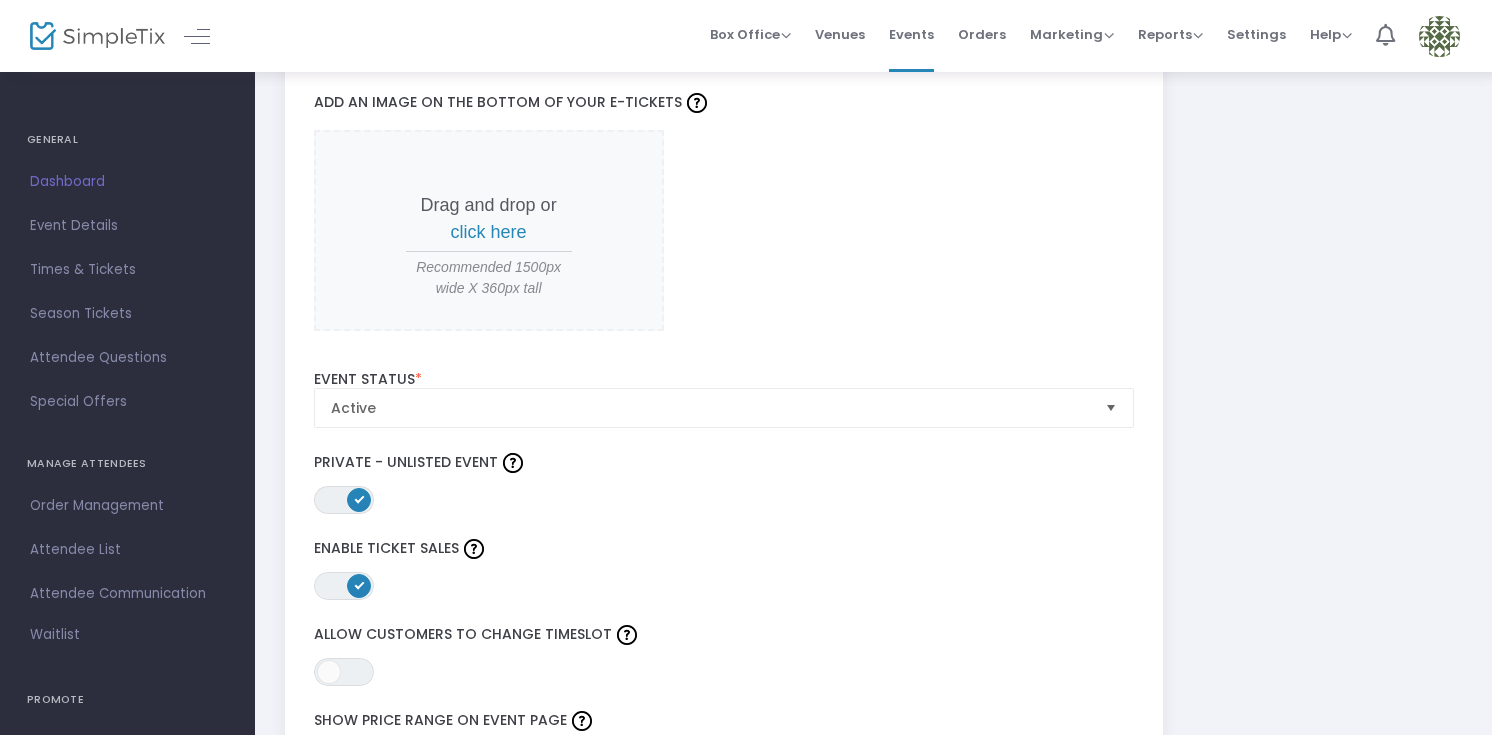 click on "ON OFF" at bounding box center (344, 500) 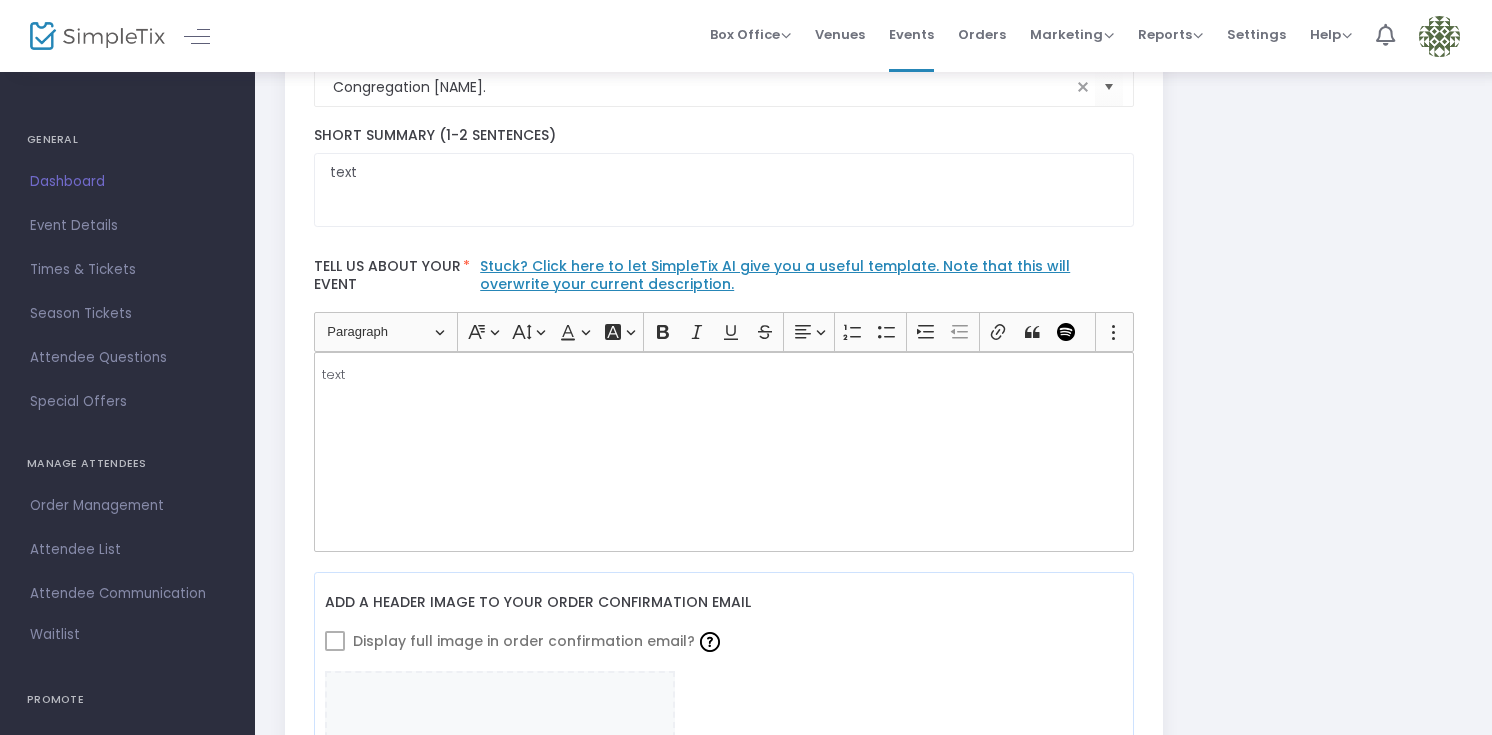 scroll, scrollTop: 0, scrollLeft: 0, axis: both 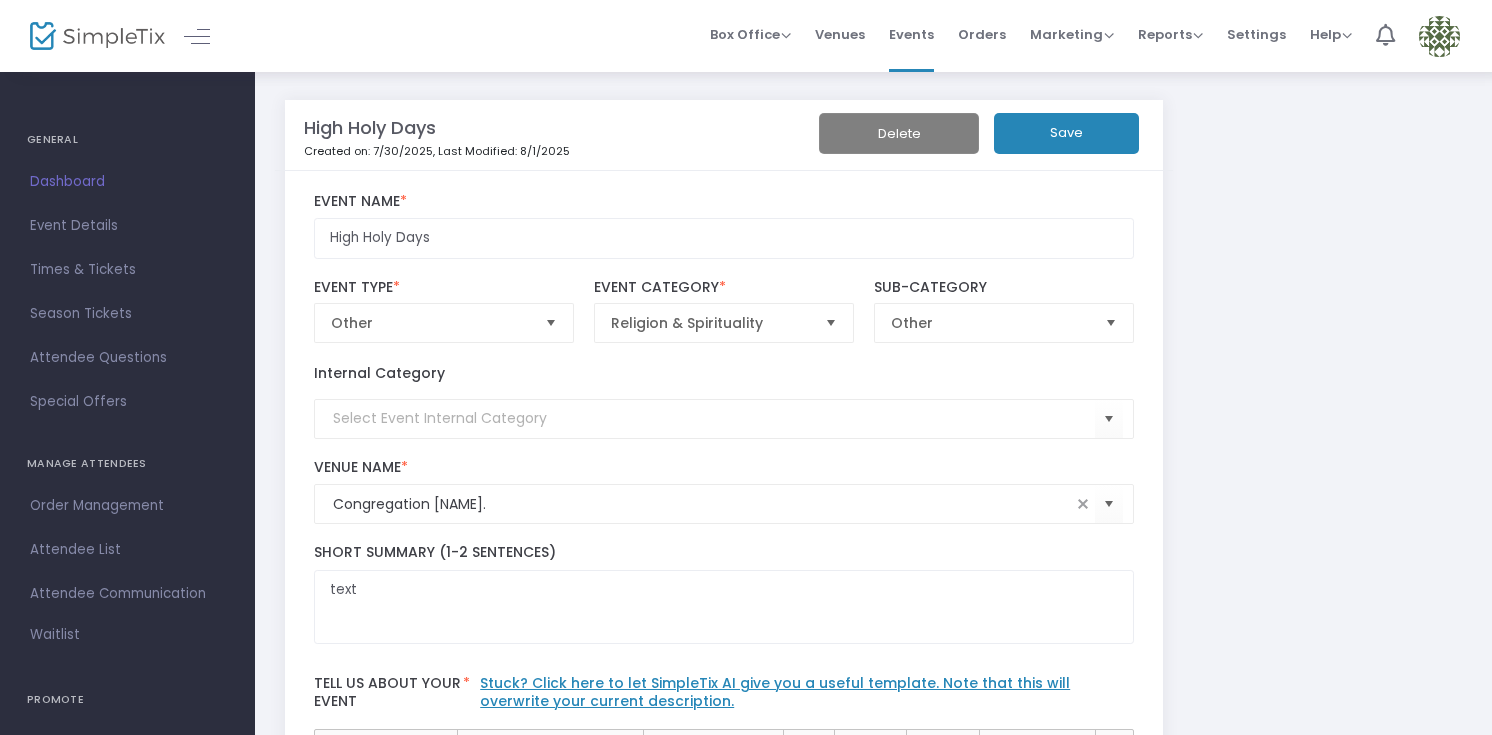 click on "Save" 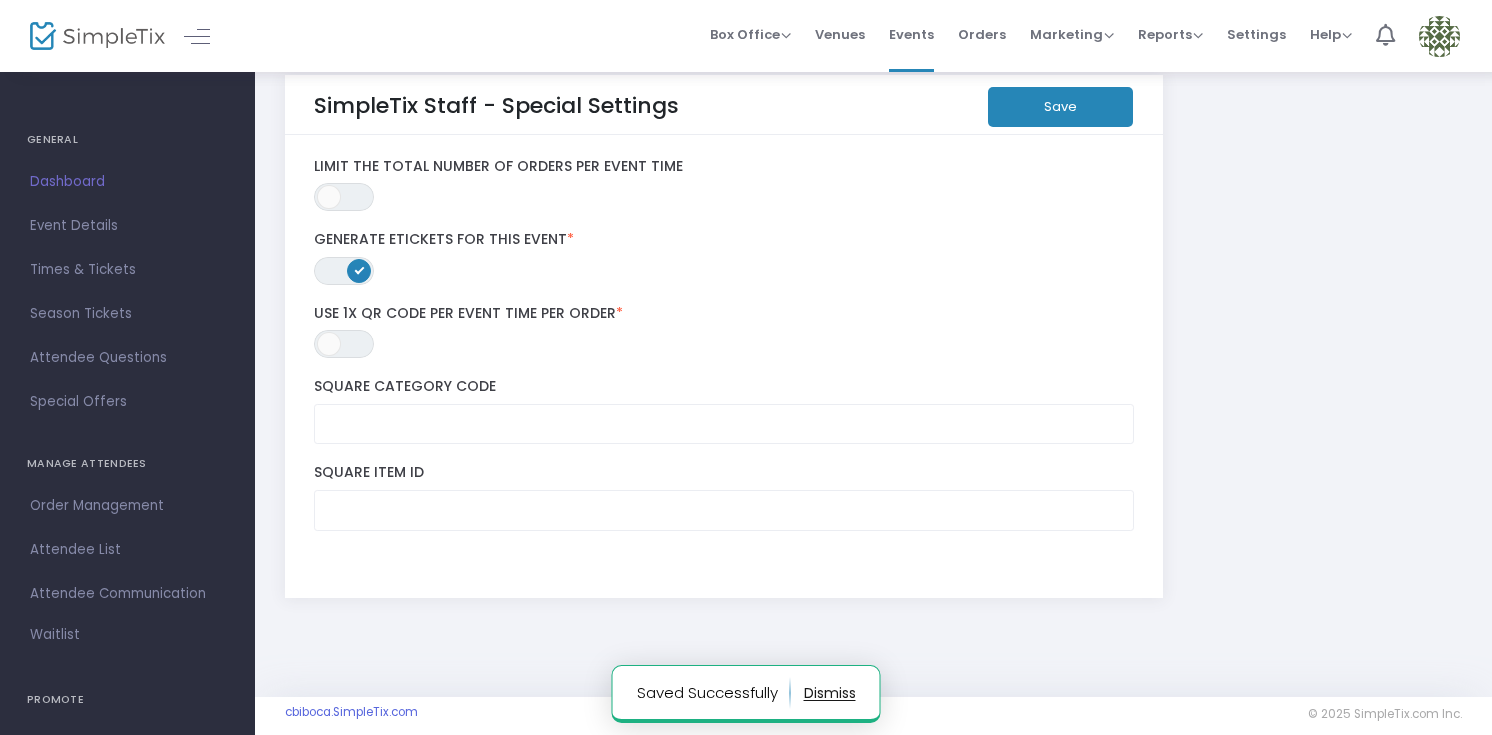 scroll, scrollTop: 3696, scrollLeft: 0, axis: vertical 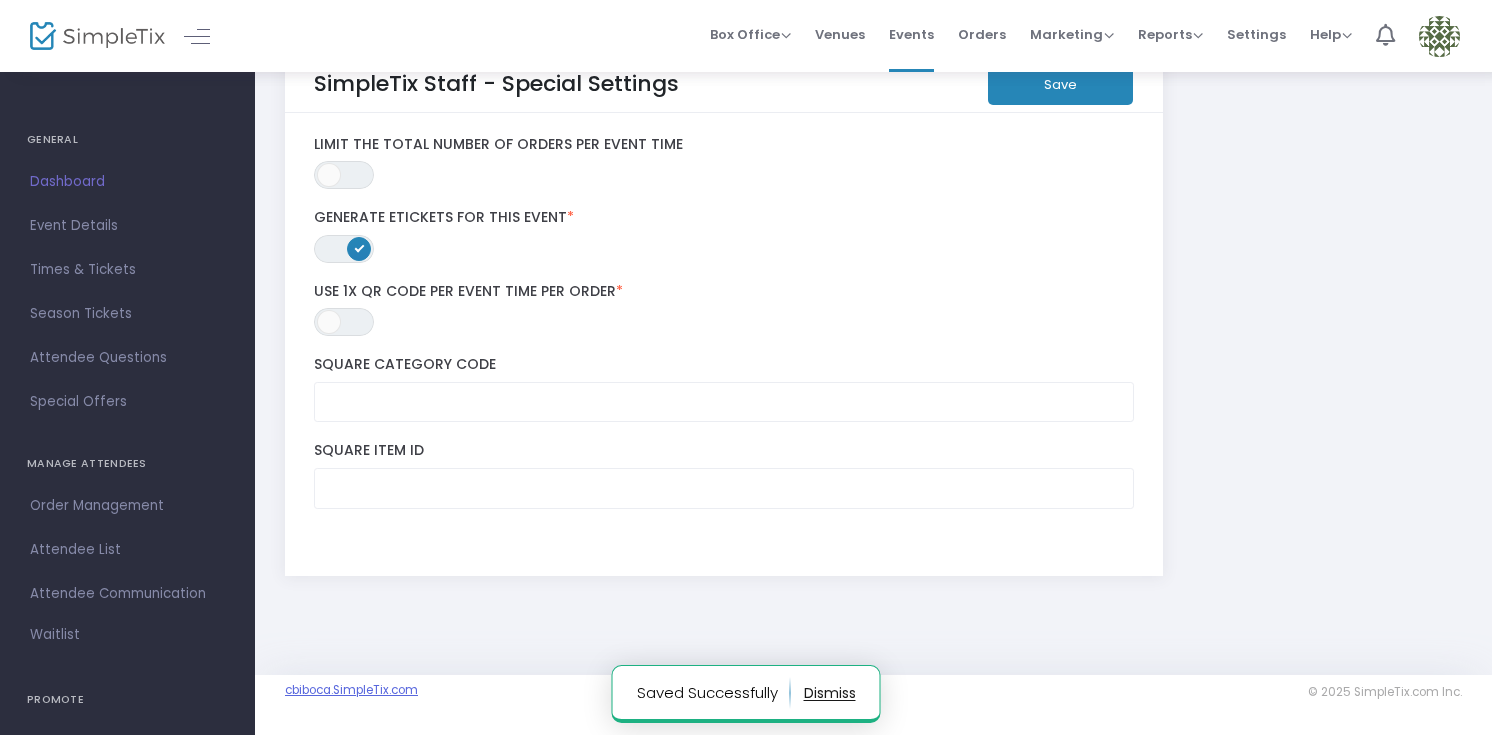 click on "cbiboca.SimpleTix.com" 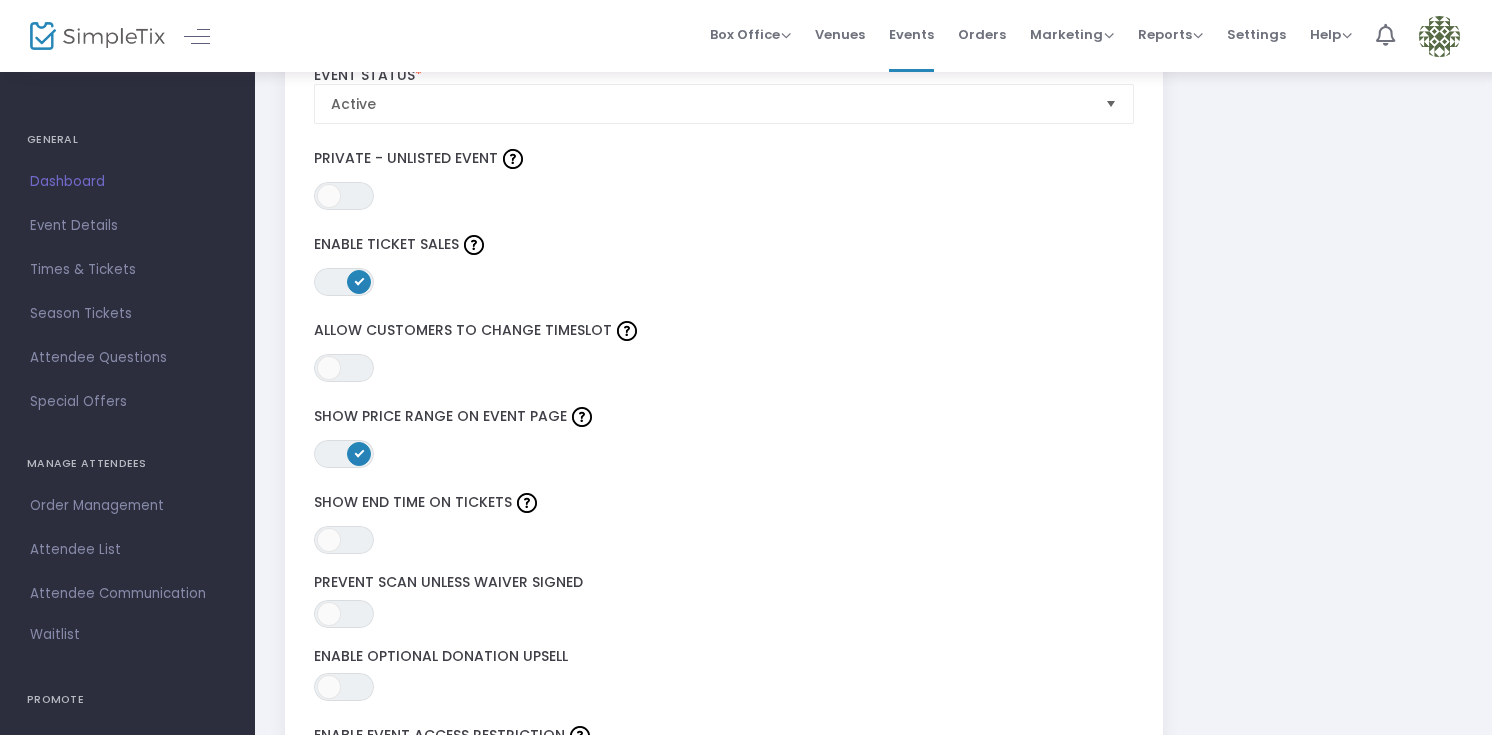 scroll, scrollTop: 1362, scrollLeft: 0, axis: vertical 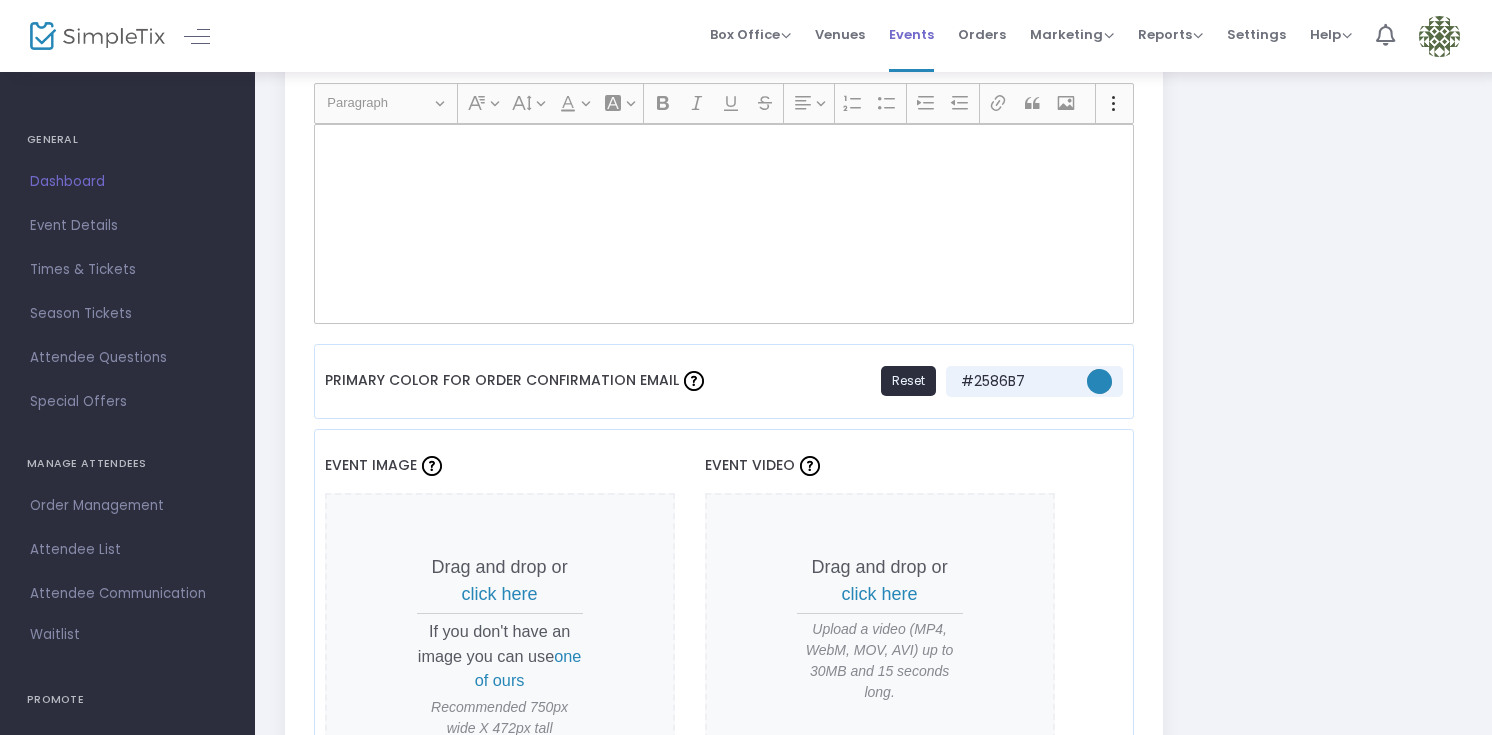 click on "Events" at bounding box center [911, 34] 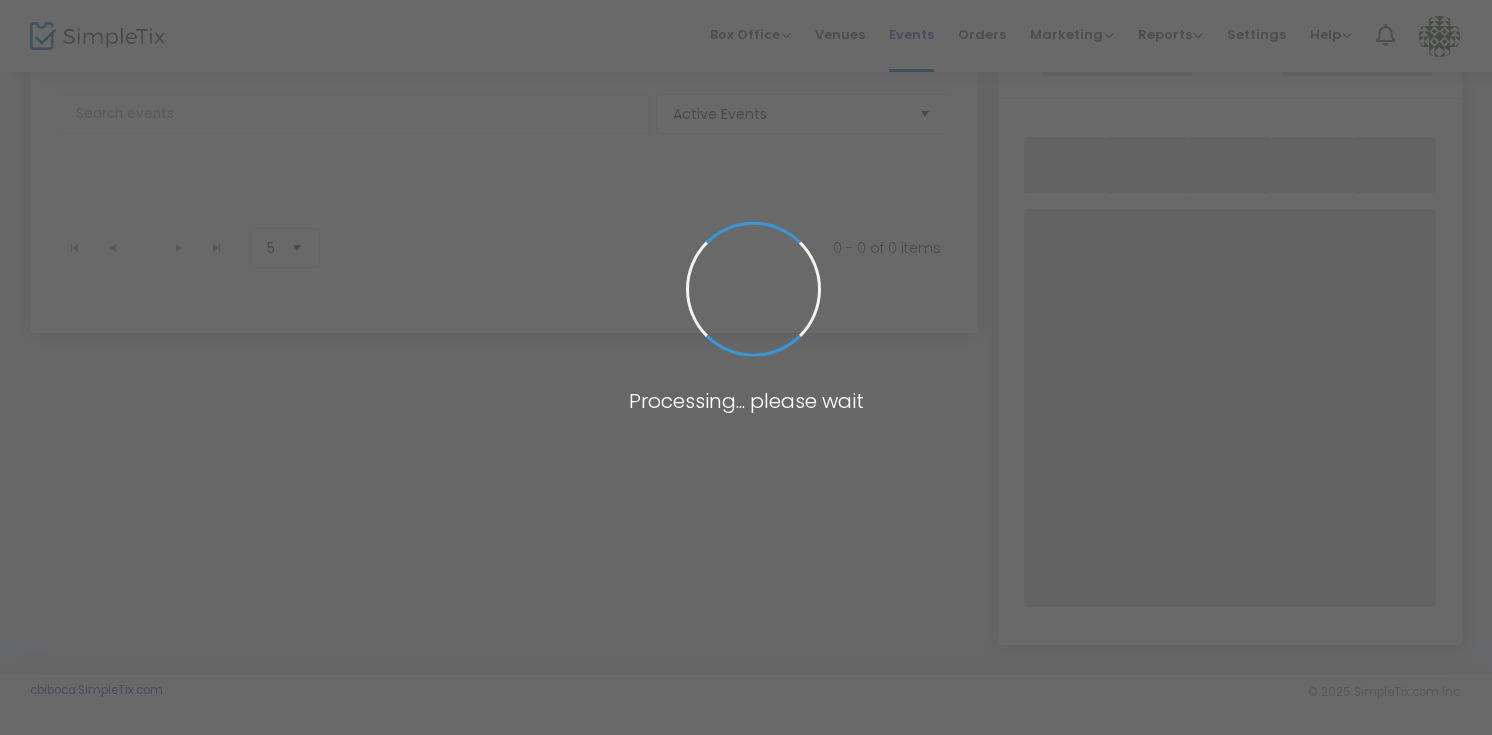 scroll, scrollTop: 109, scrollLeft: 0, axis: vertical 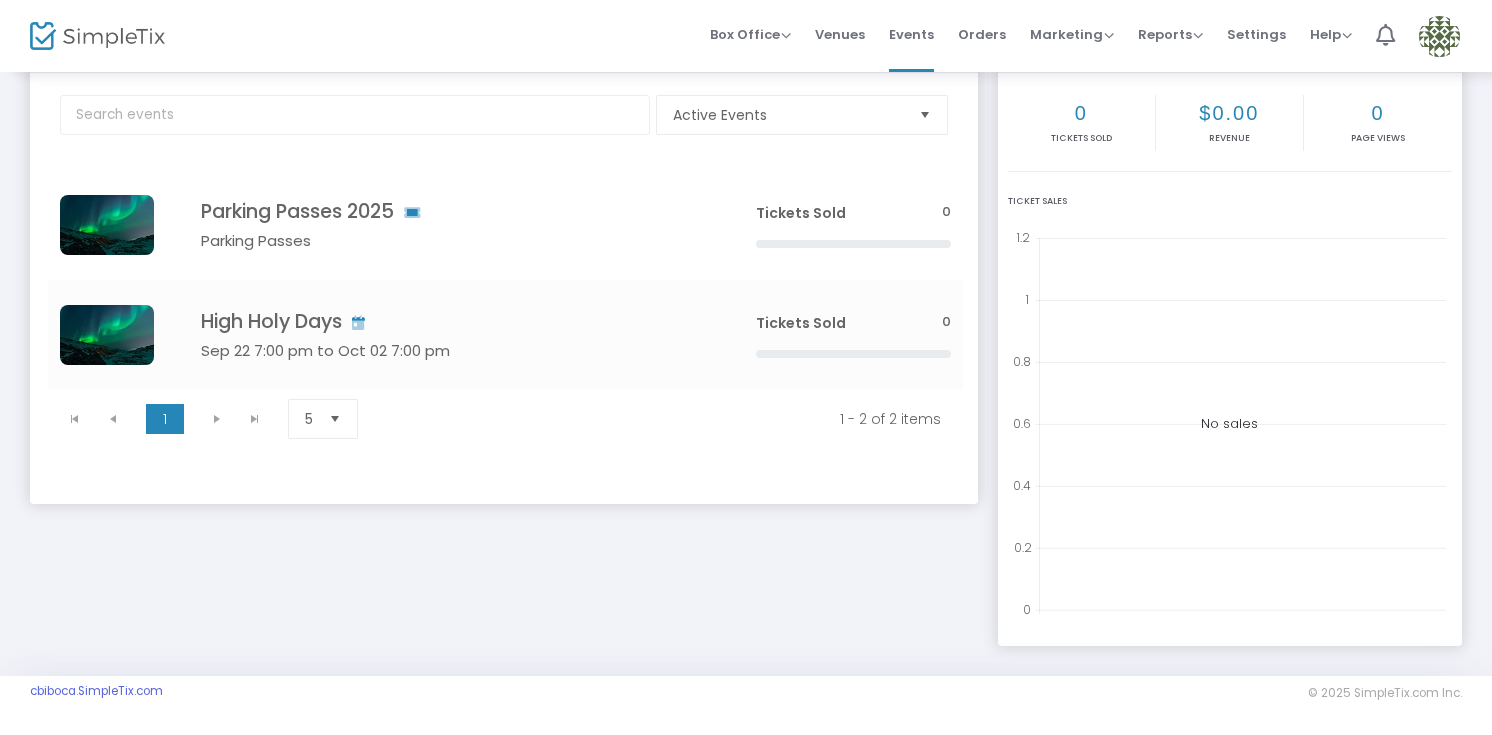 click on "Click here to edit" 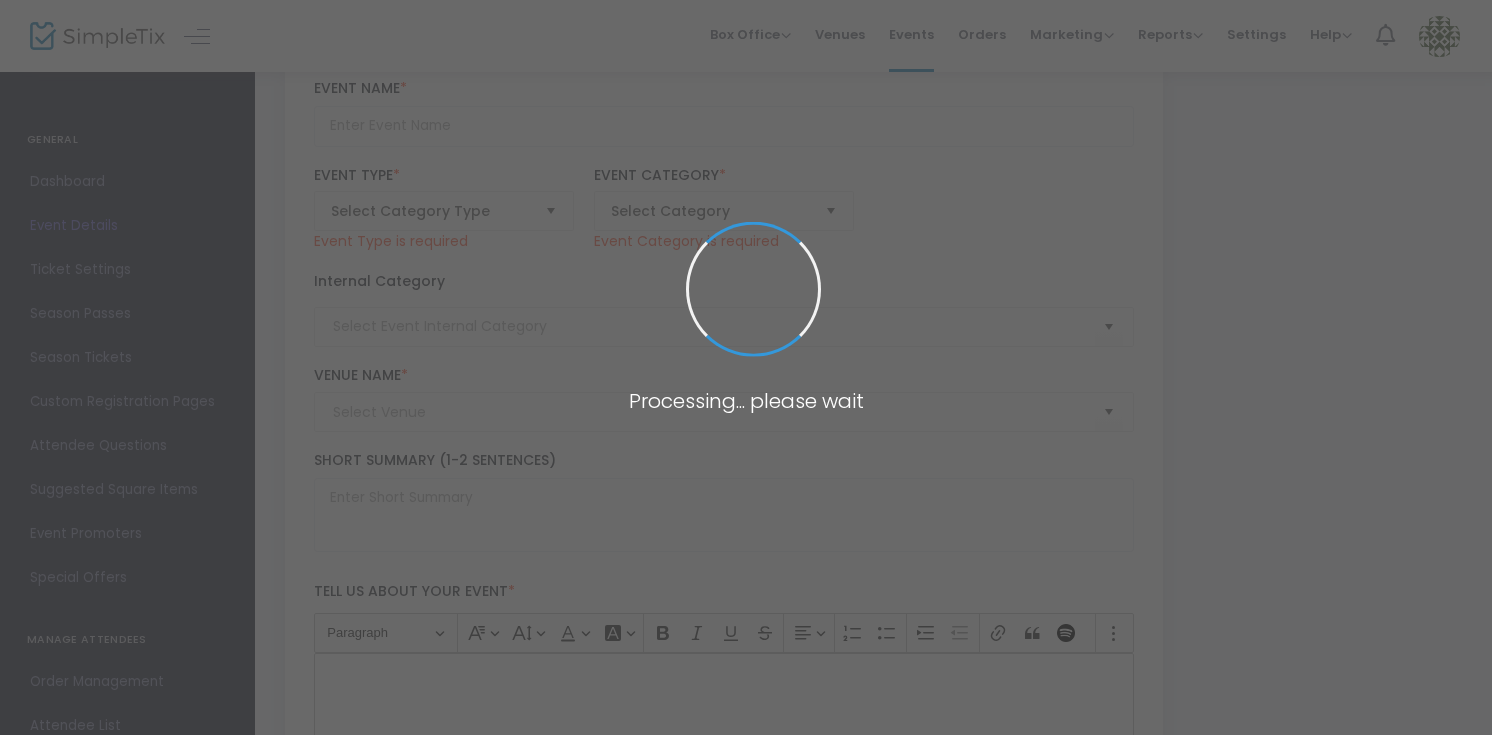 type on "Parking Passes 2025" 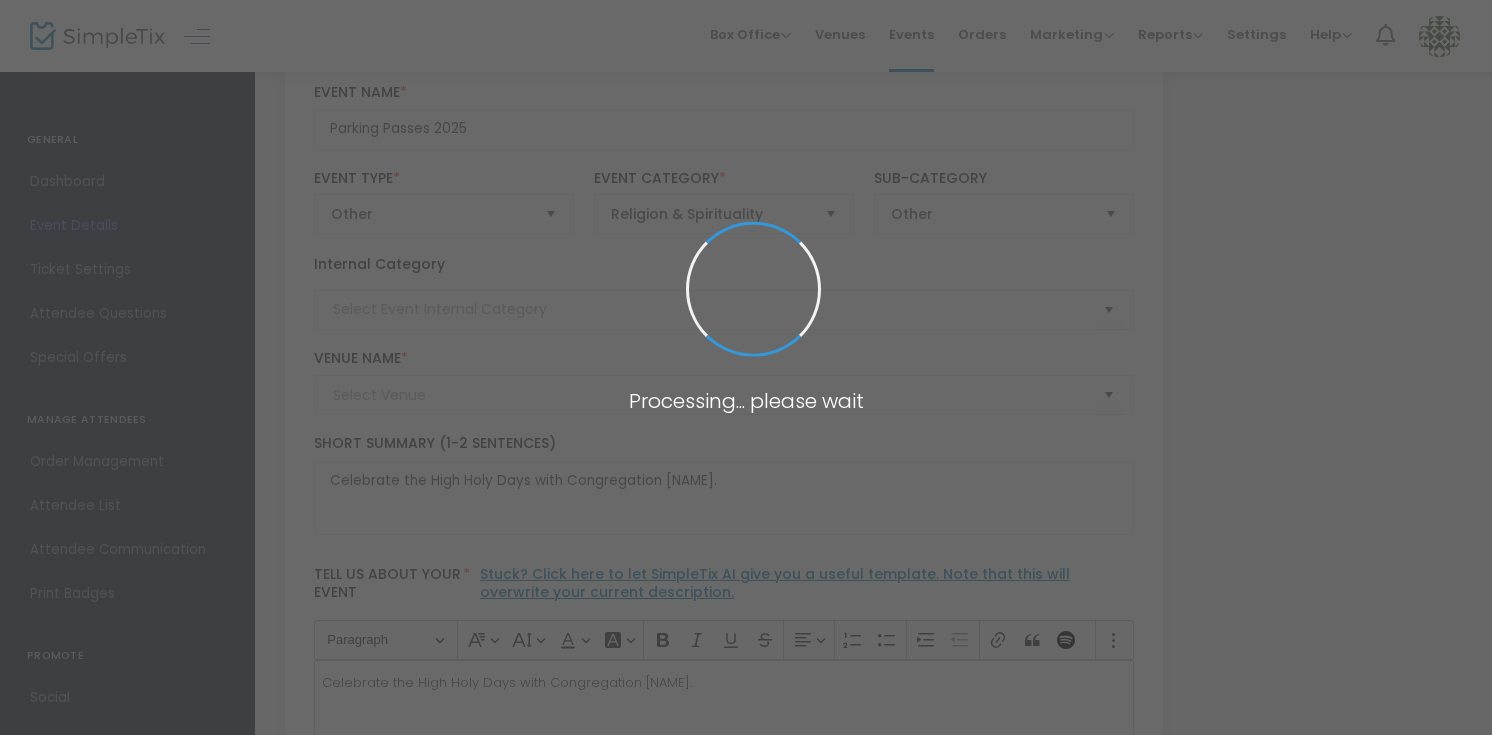 type on "Congregation B'nai Israel" 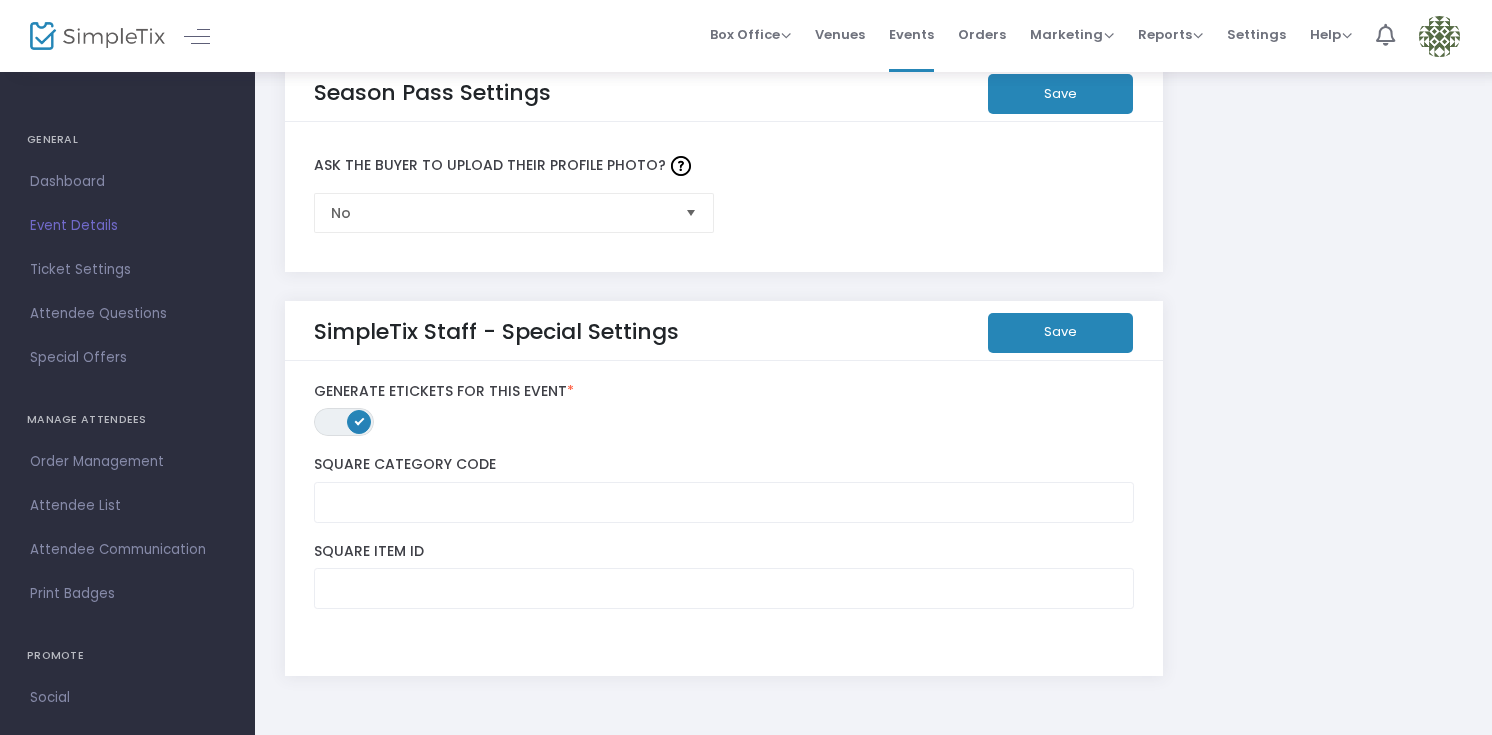 scroll, scrollTop: 3615, scrollLeft: 0, axis: vertical 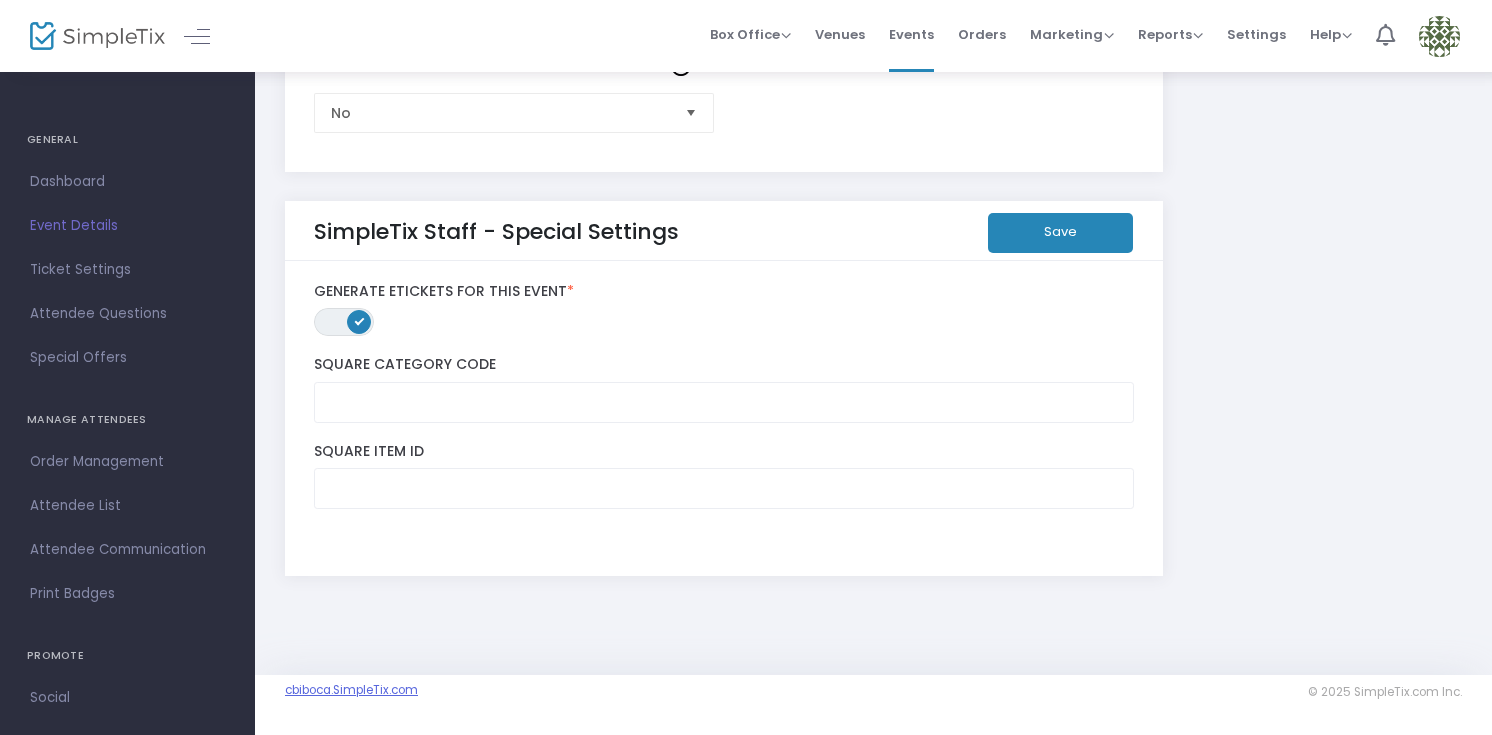 click on "cbiboca.SimpleTix.com" 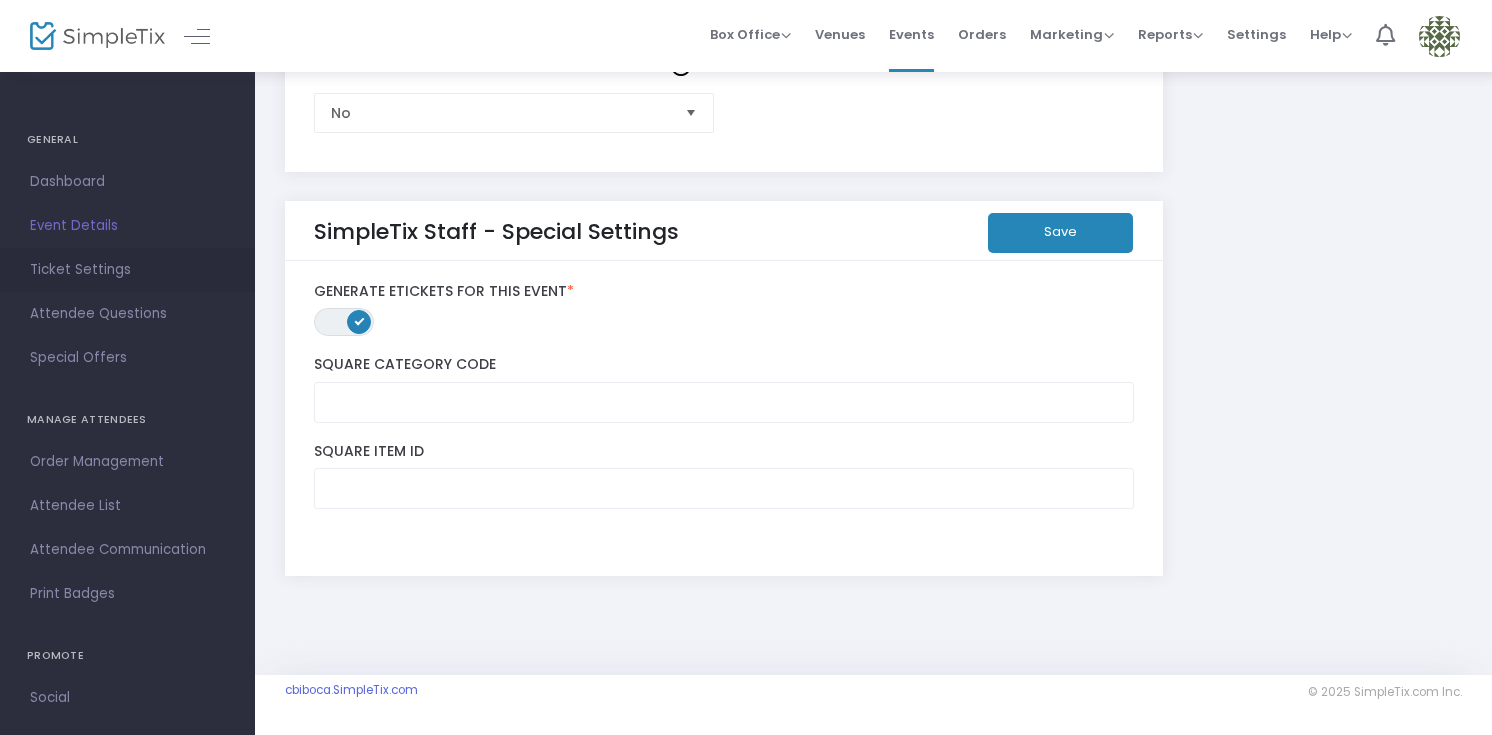 click on "Ticket Settings" at bounding box center (127, 270) 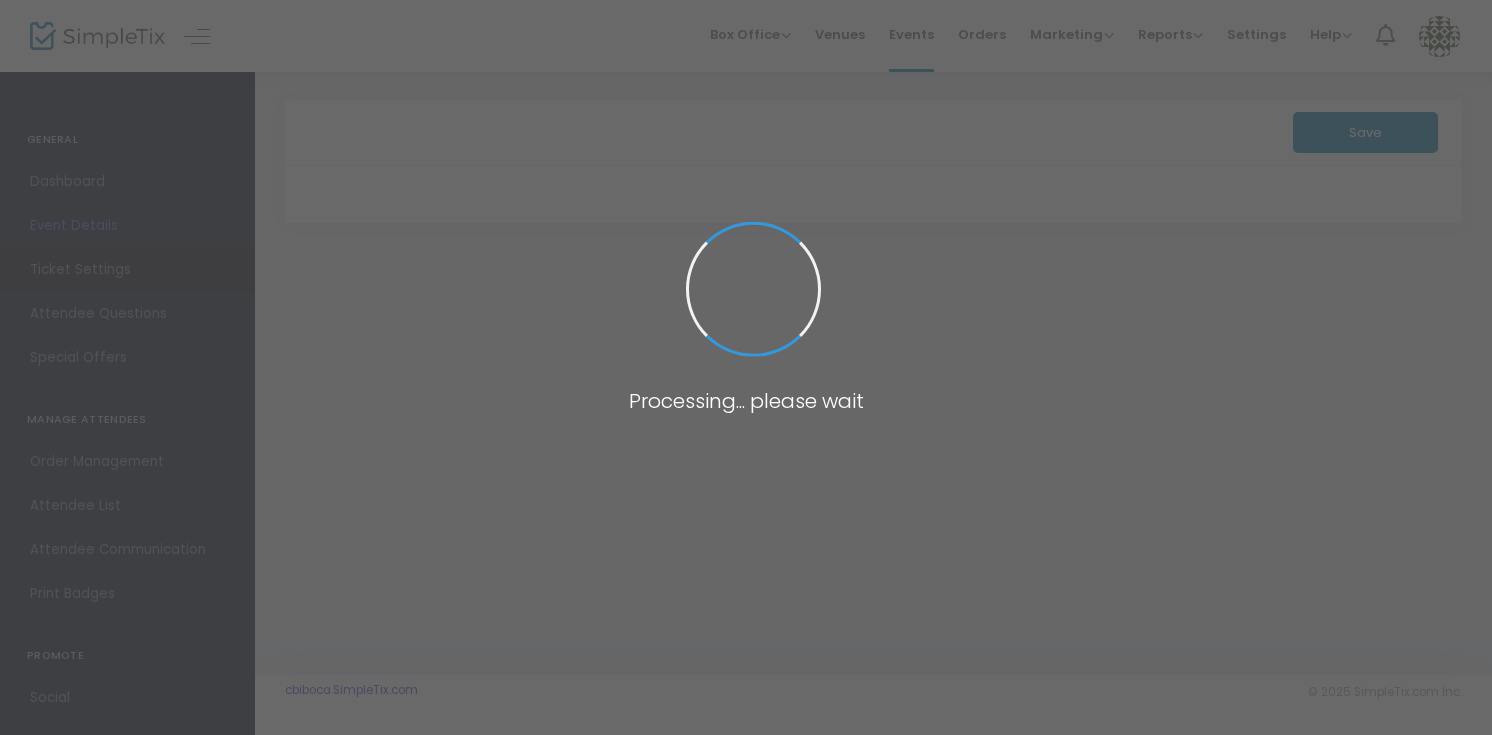 scroll, scrollTop: 0, scrollLeft: 0, axis: both 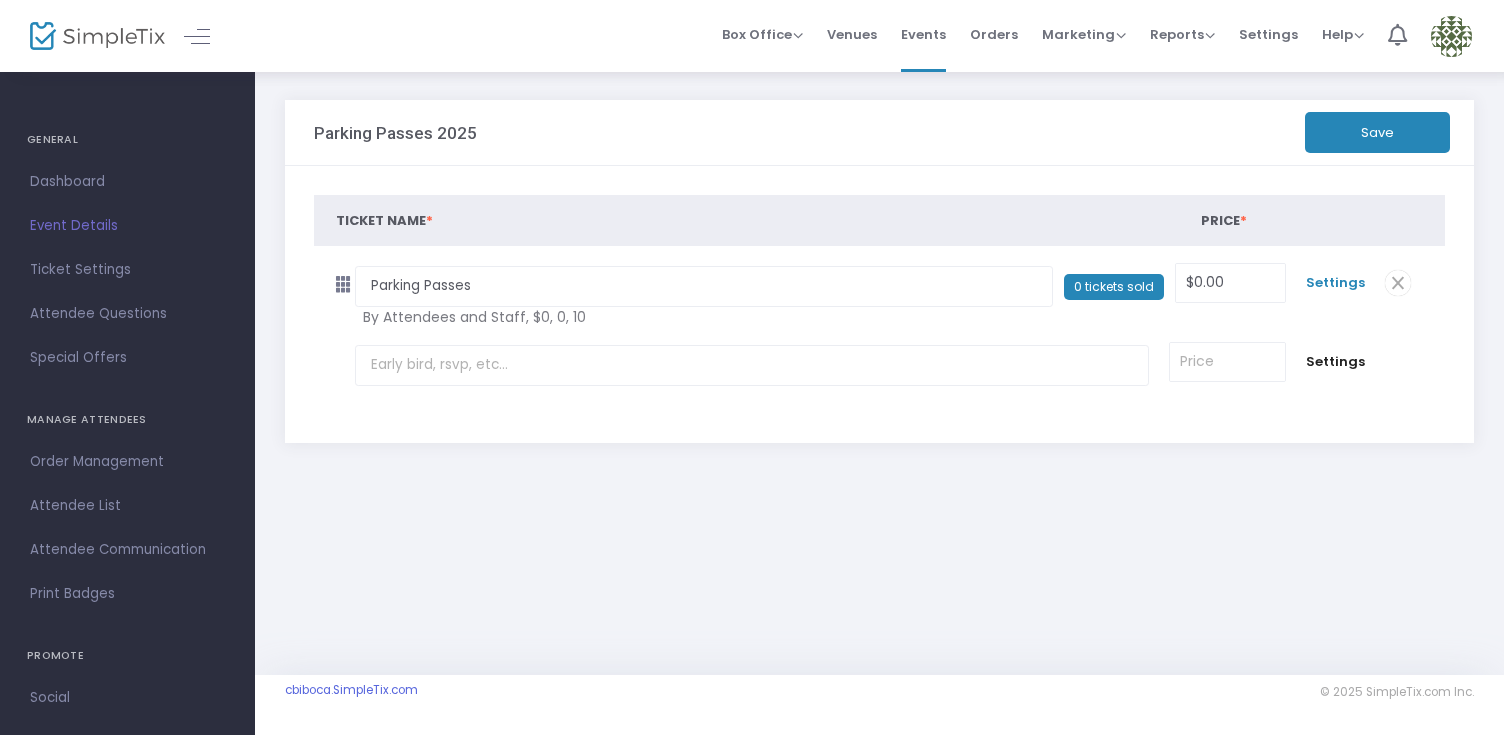 click on "Settings" at bounding box center [1335, 283] 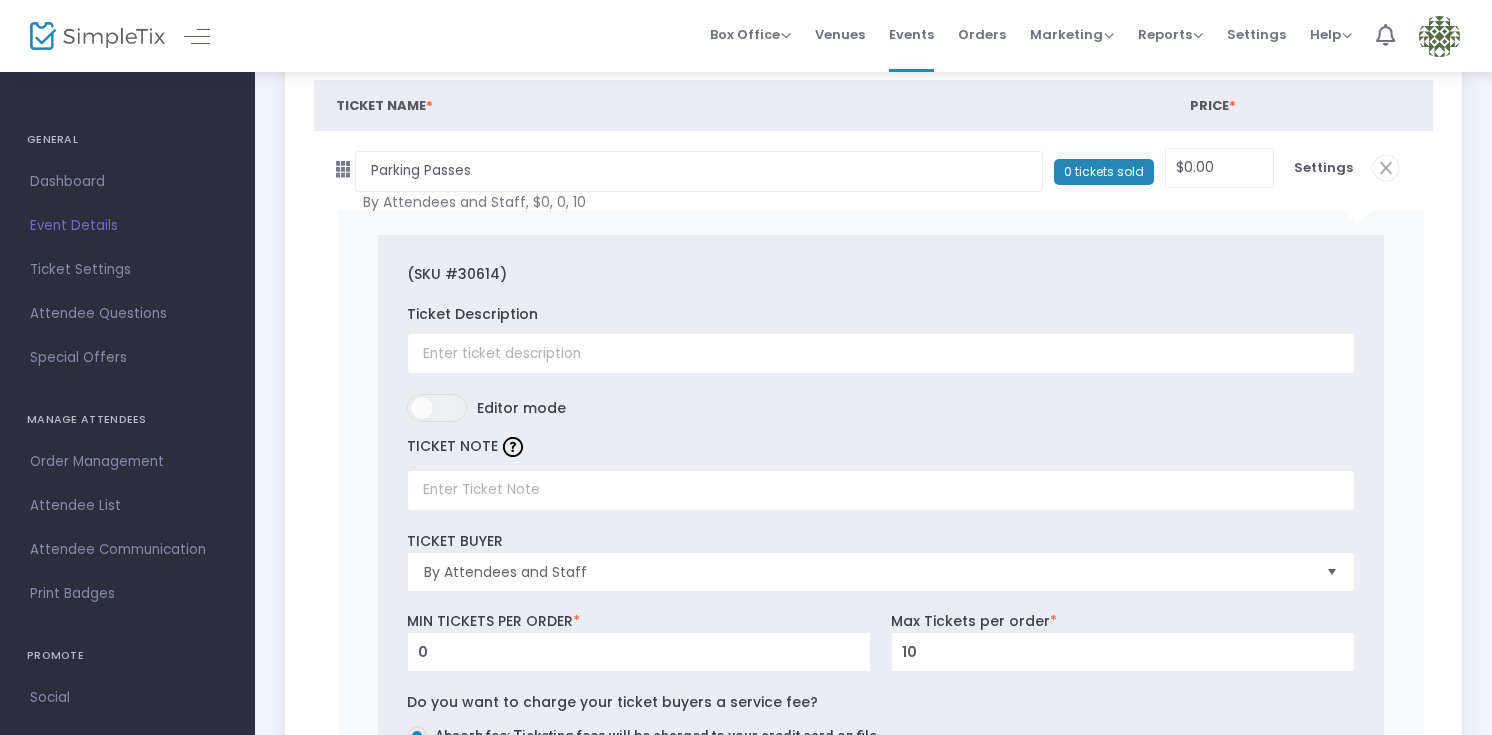 scroll, scrollTop: 191, scrollLeft: 0, axis: vertical 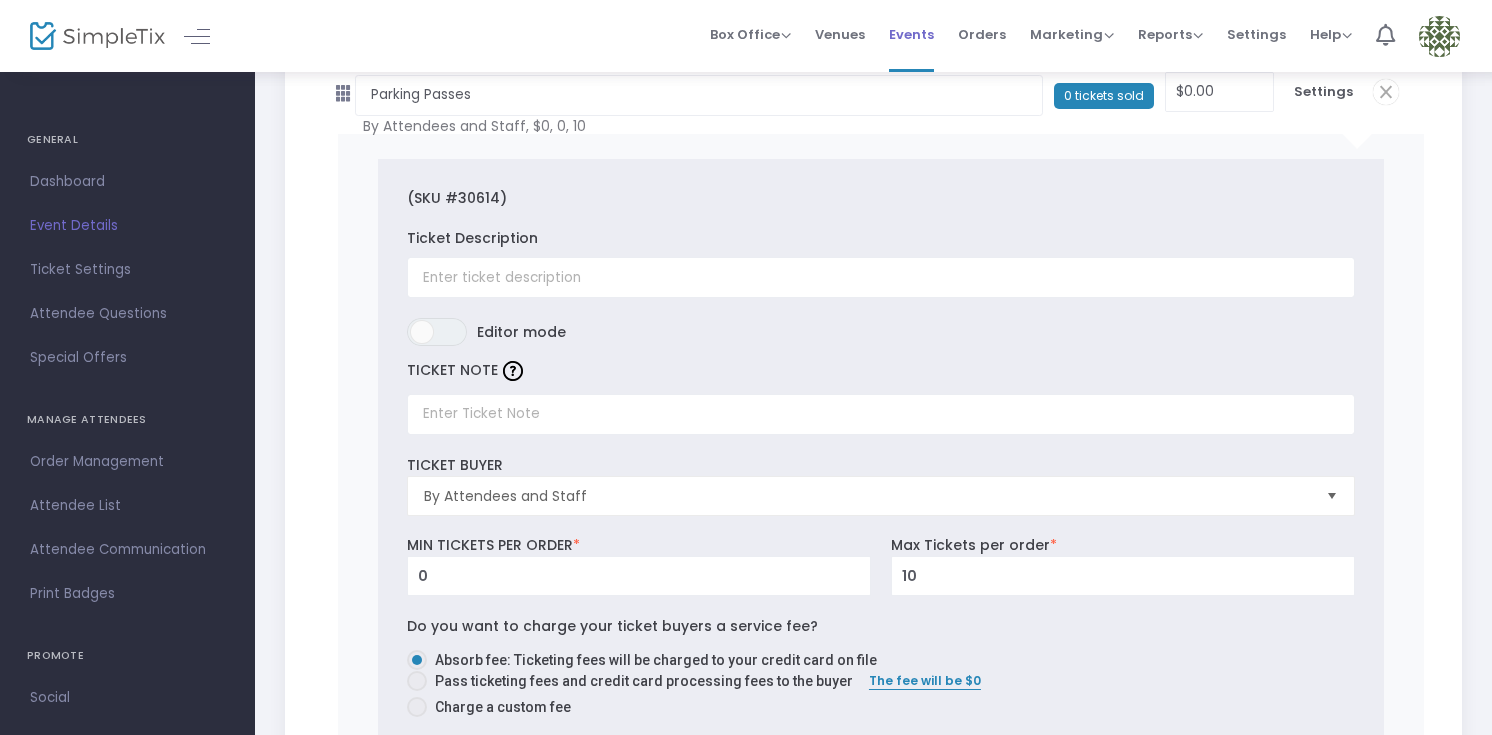 click on "Events" at bounding box center [911, 34] 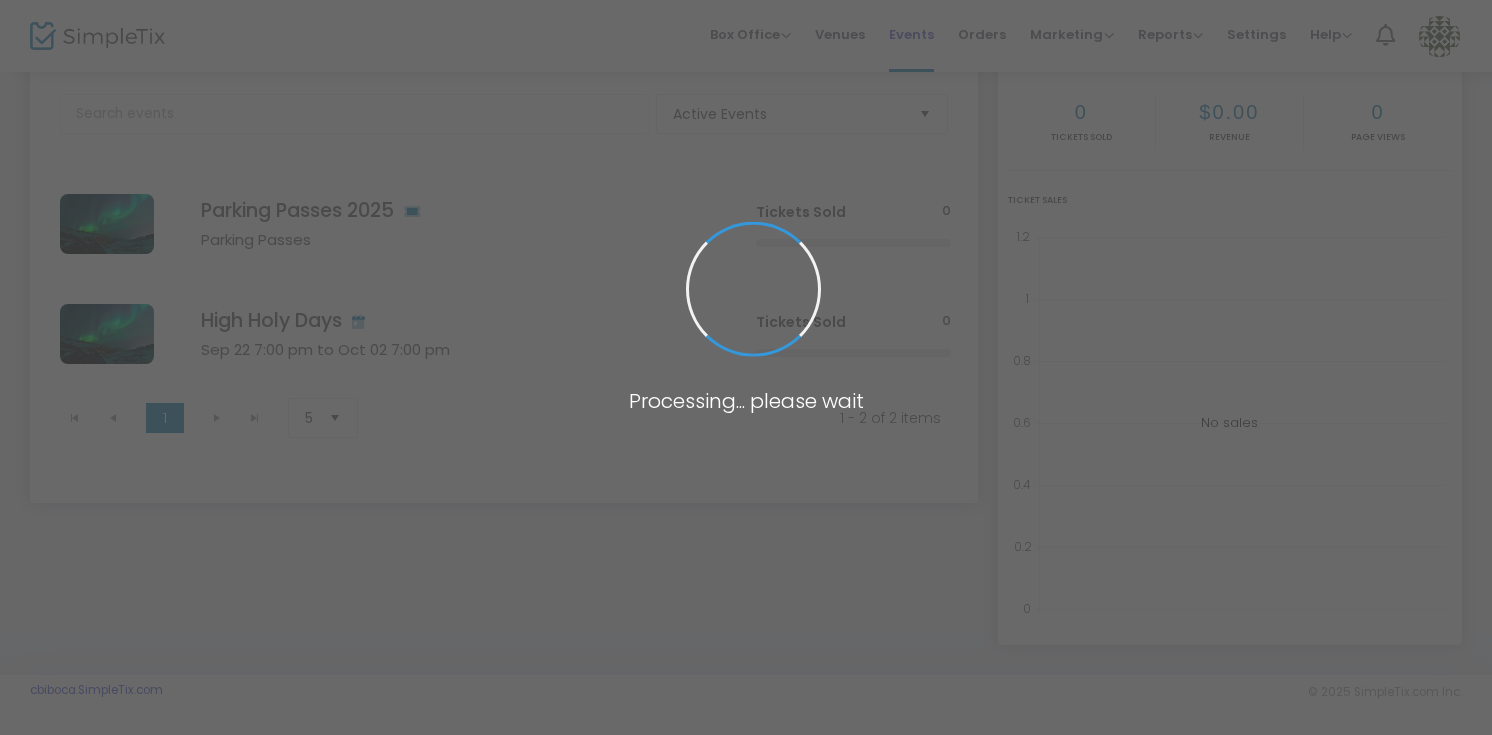scroll, scrollTop: 109, scrollLeft: 0, axis: vertical 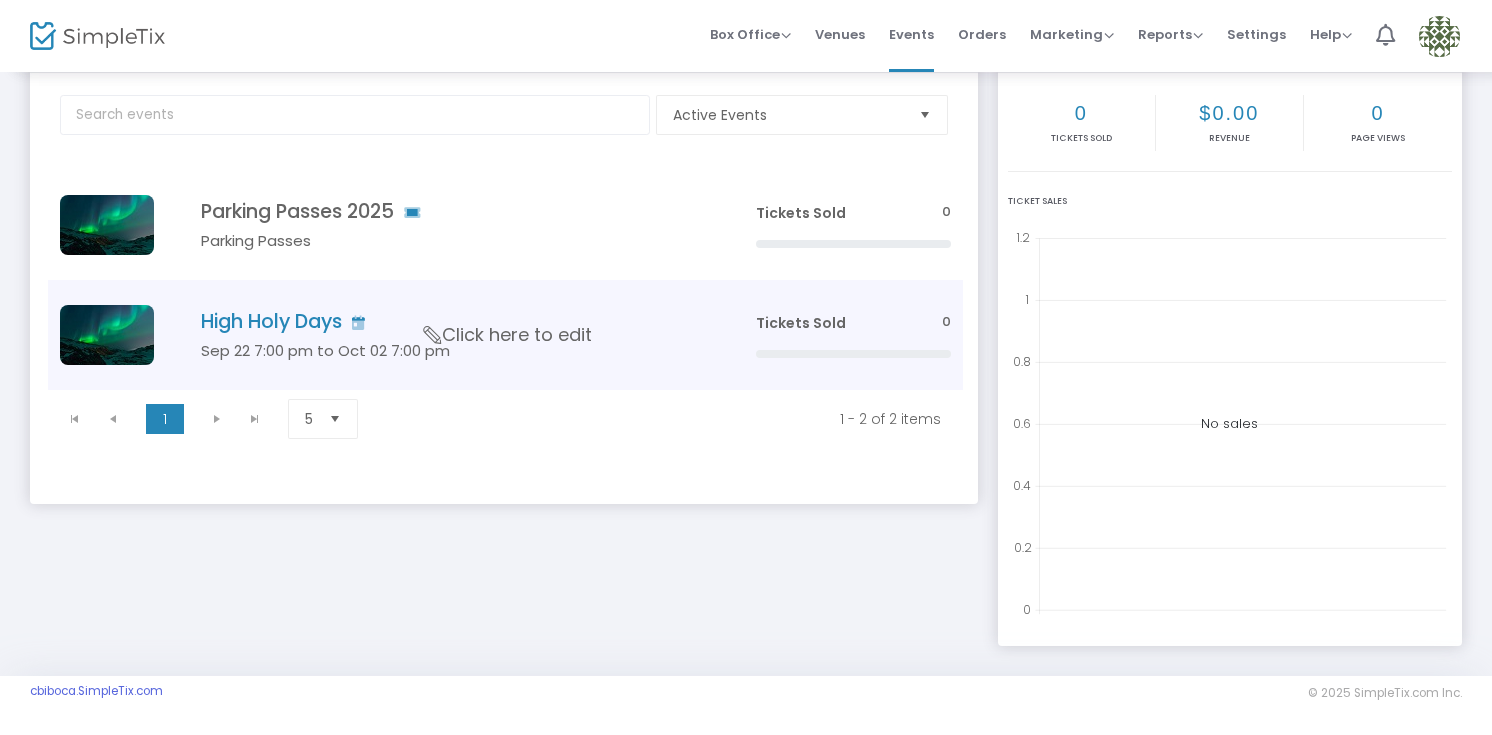 click on "Click here to edit" 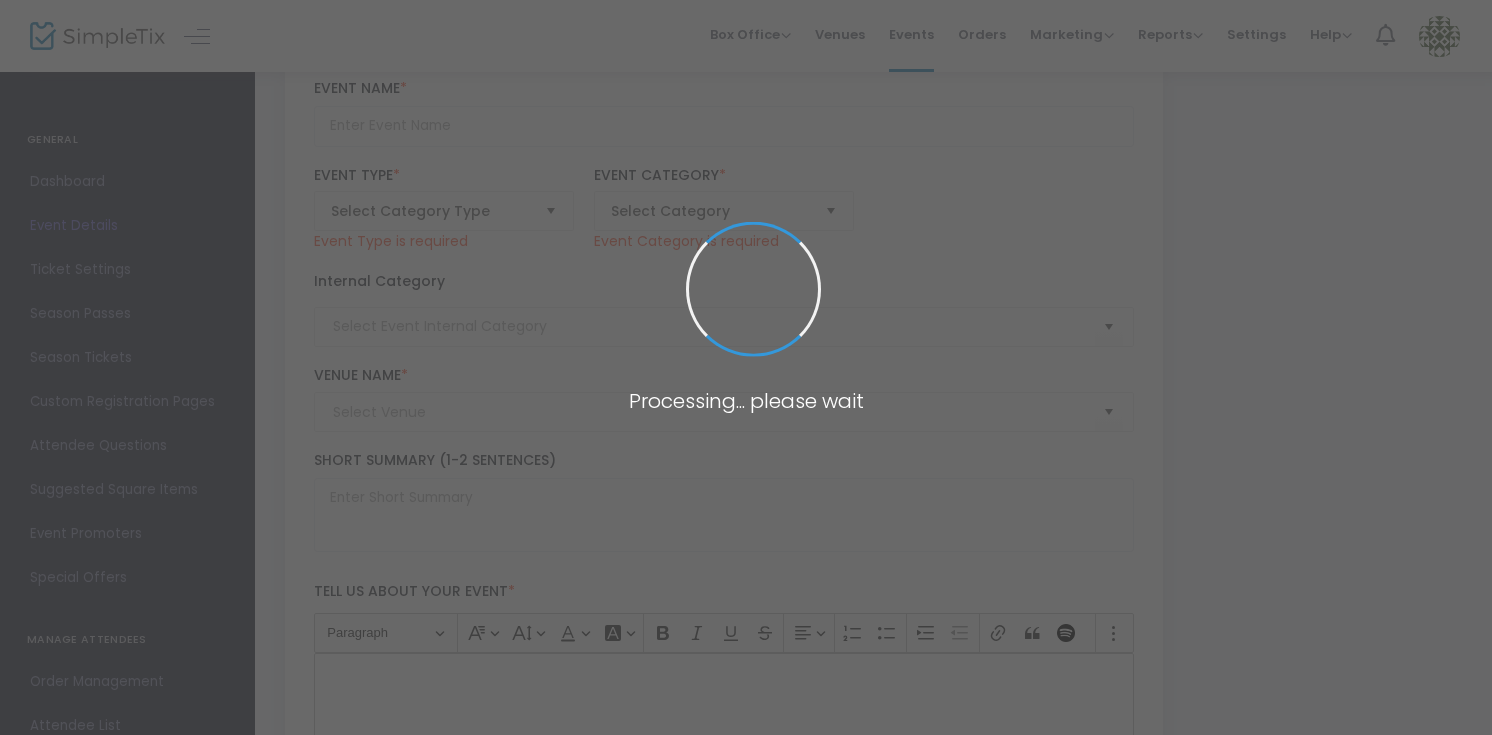 type on "High Holy Days" 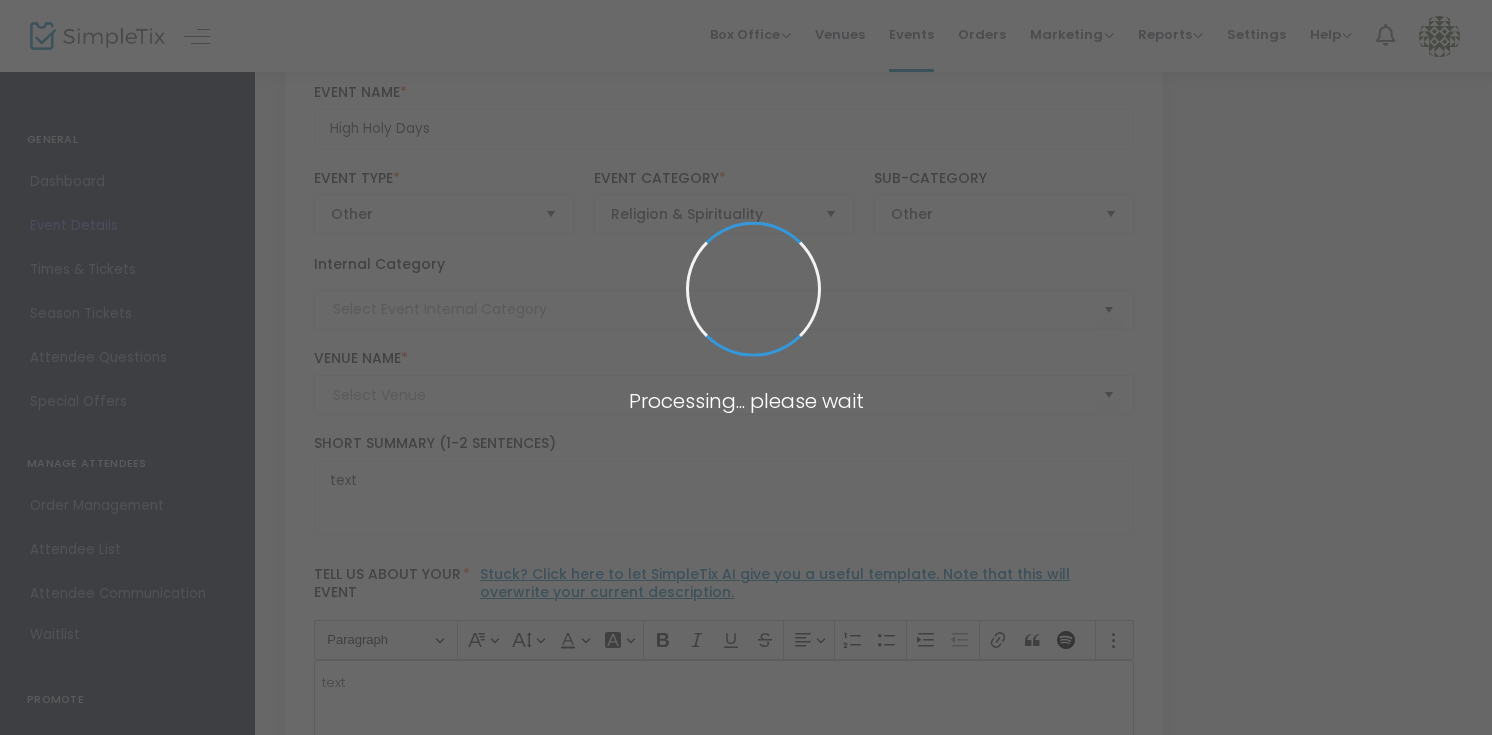 type on "Congregation B'nai Israel" 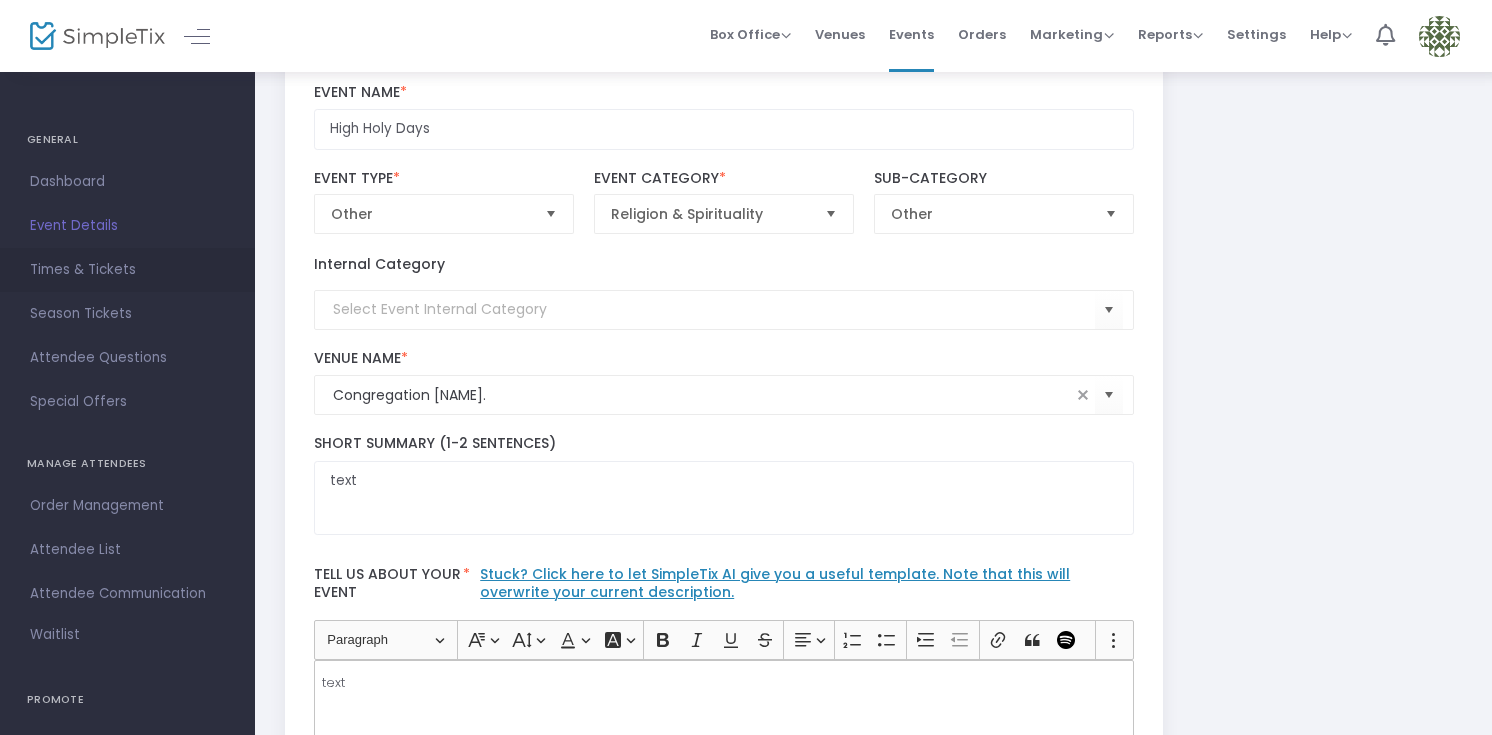 click on "Times & Tickets" at bounding box center [127, 270] 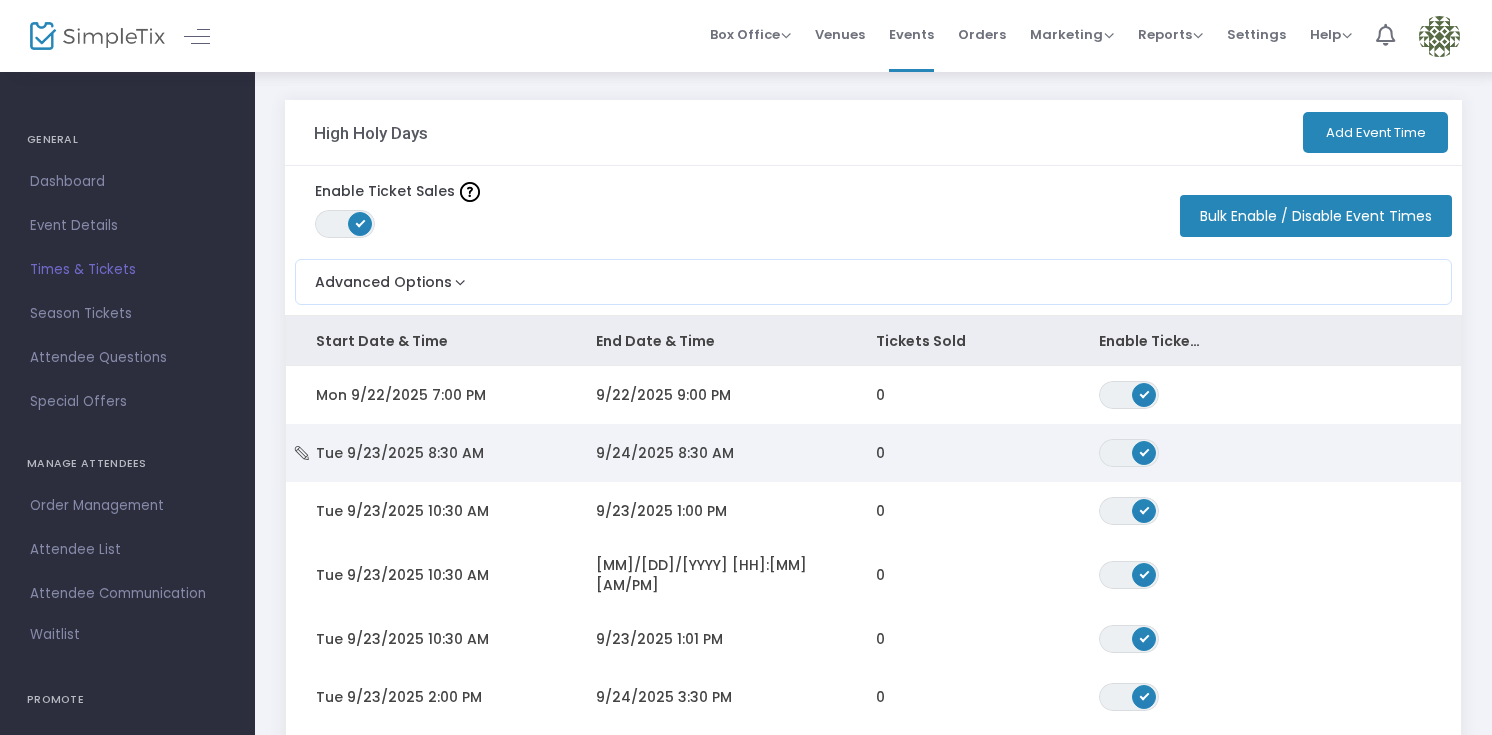 click on "9/24/2025 8:30 AM" 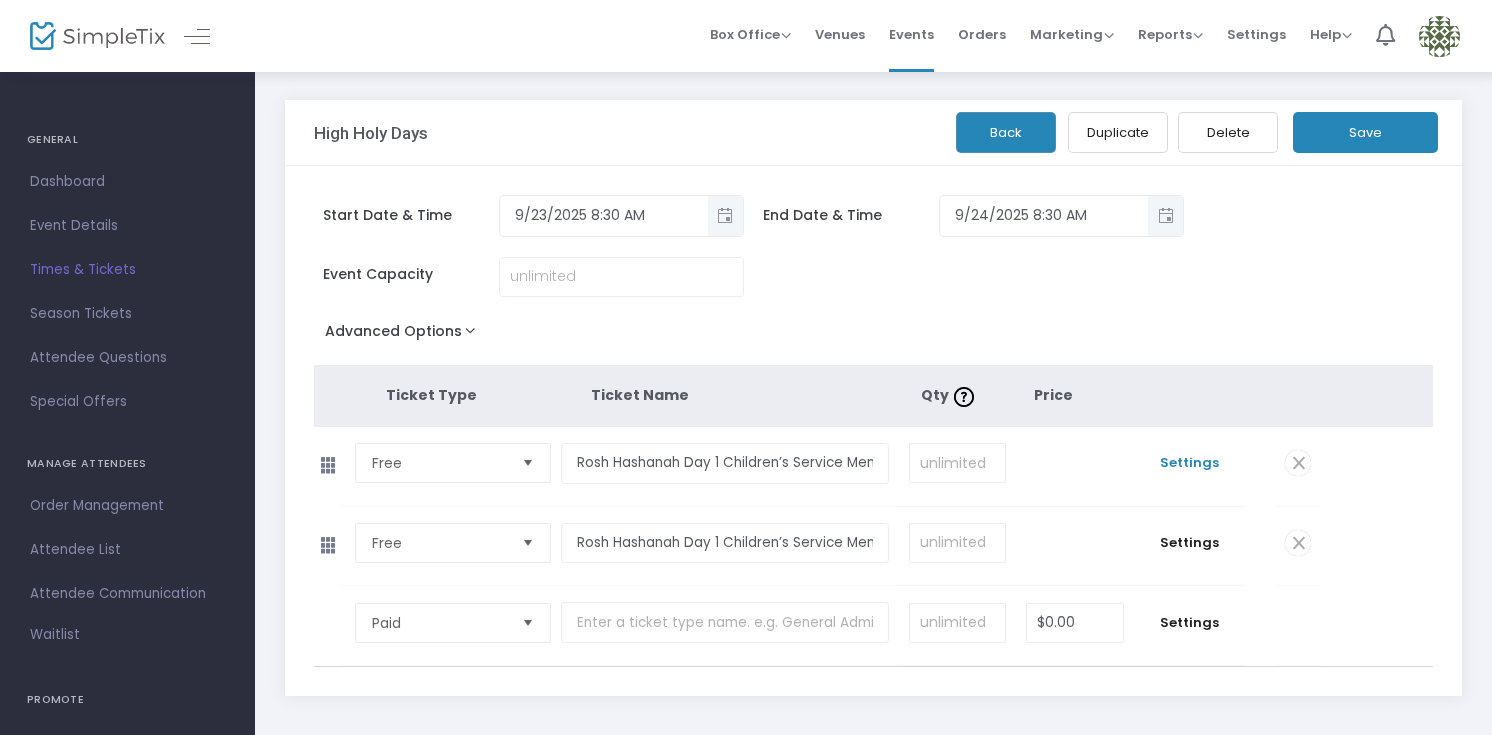 click on "Settings" at bounding box center [1189, 463] 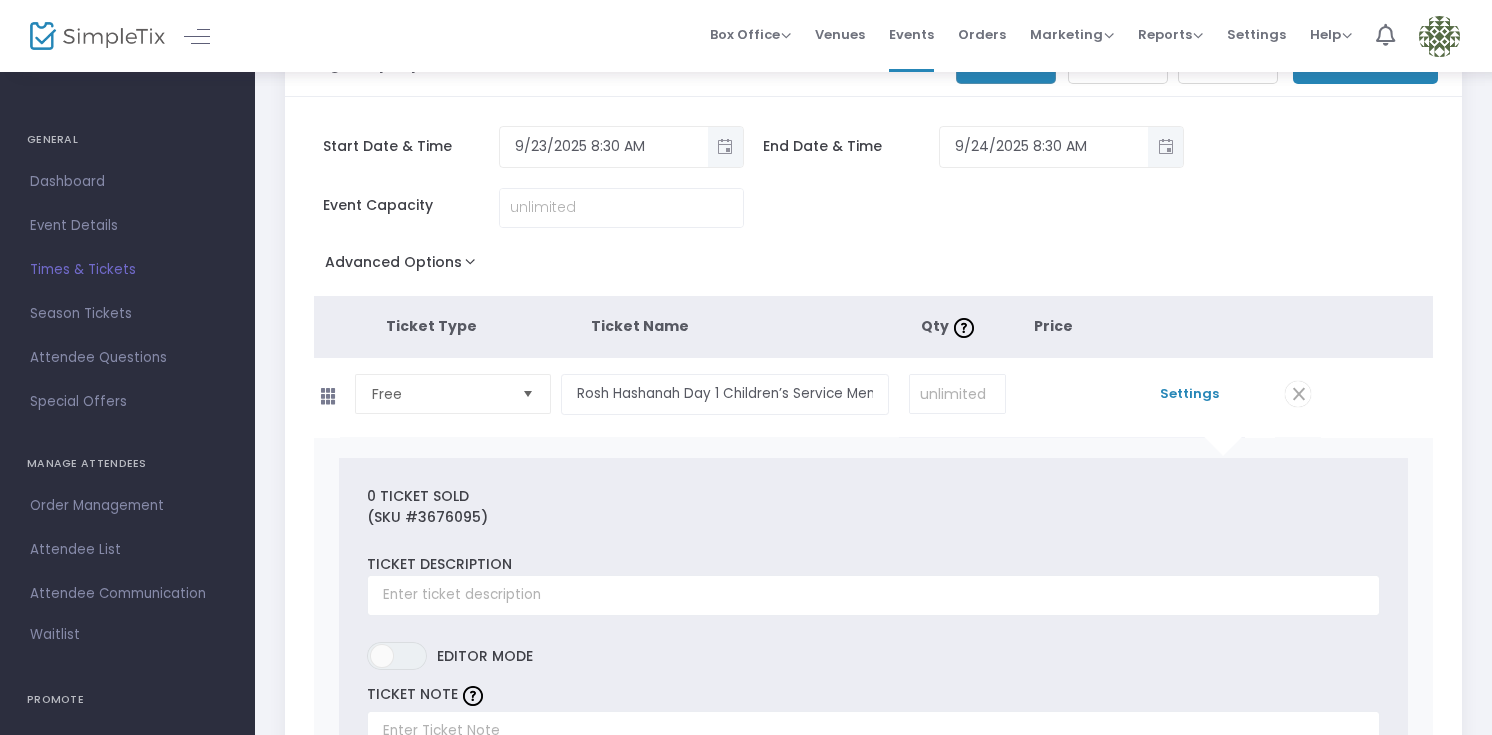 scroll, scrollTop: 0, scrollLeft: 0, axis: both 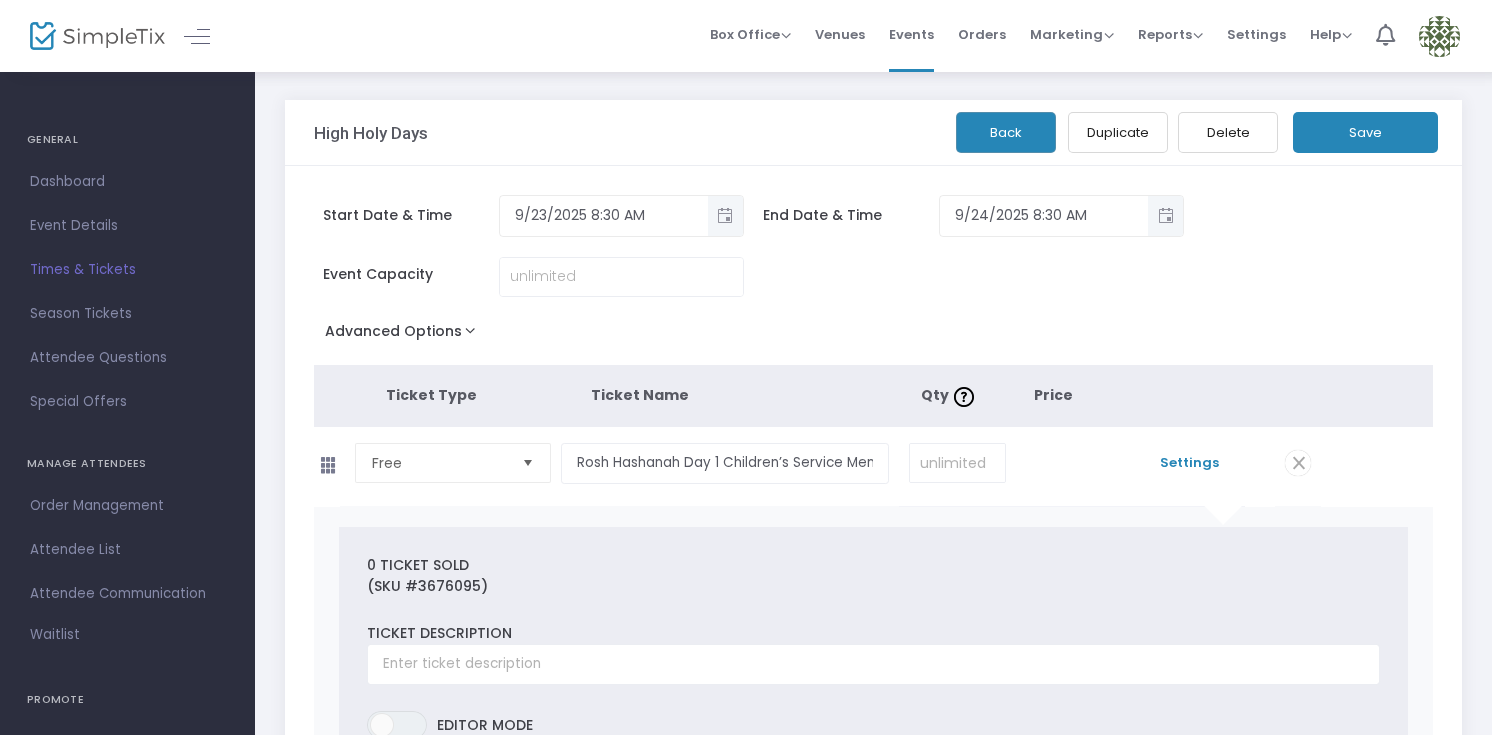 click on "Advanced Options" 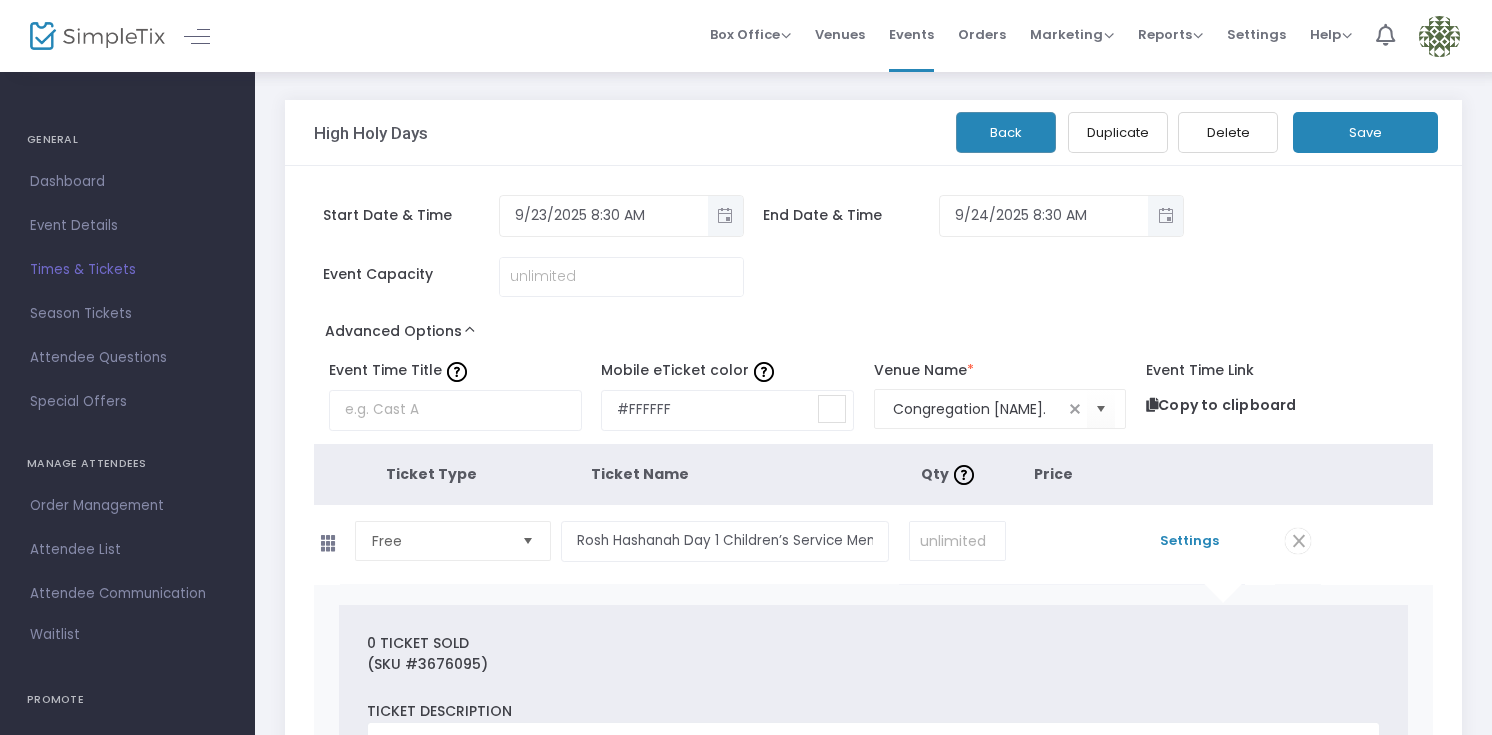 click on "Times & Tickets" at bounding box center (127, 270) 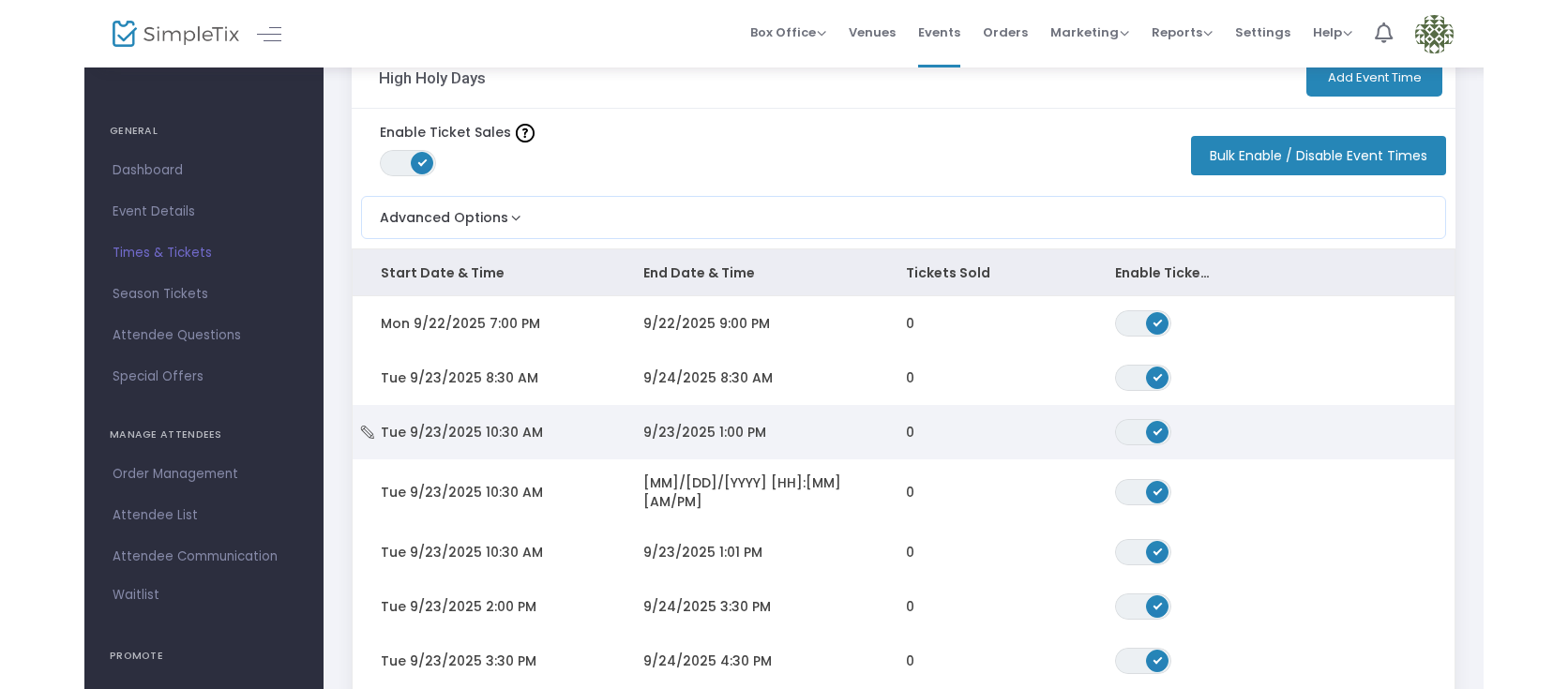scroll, scrollTop: 0, scrollLeft: 0, axis: both 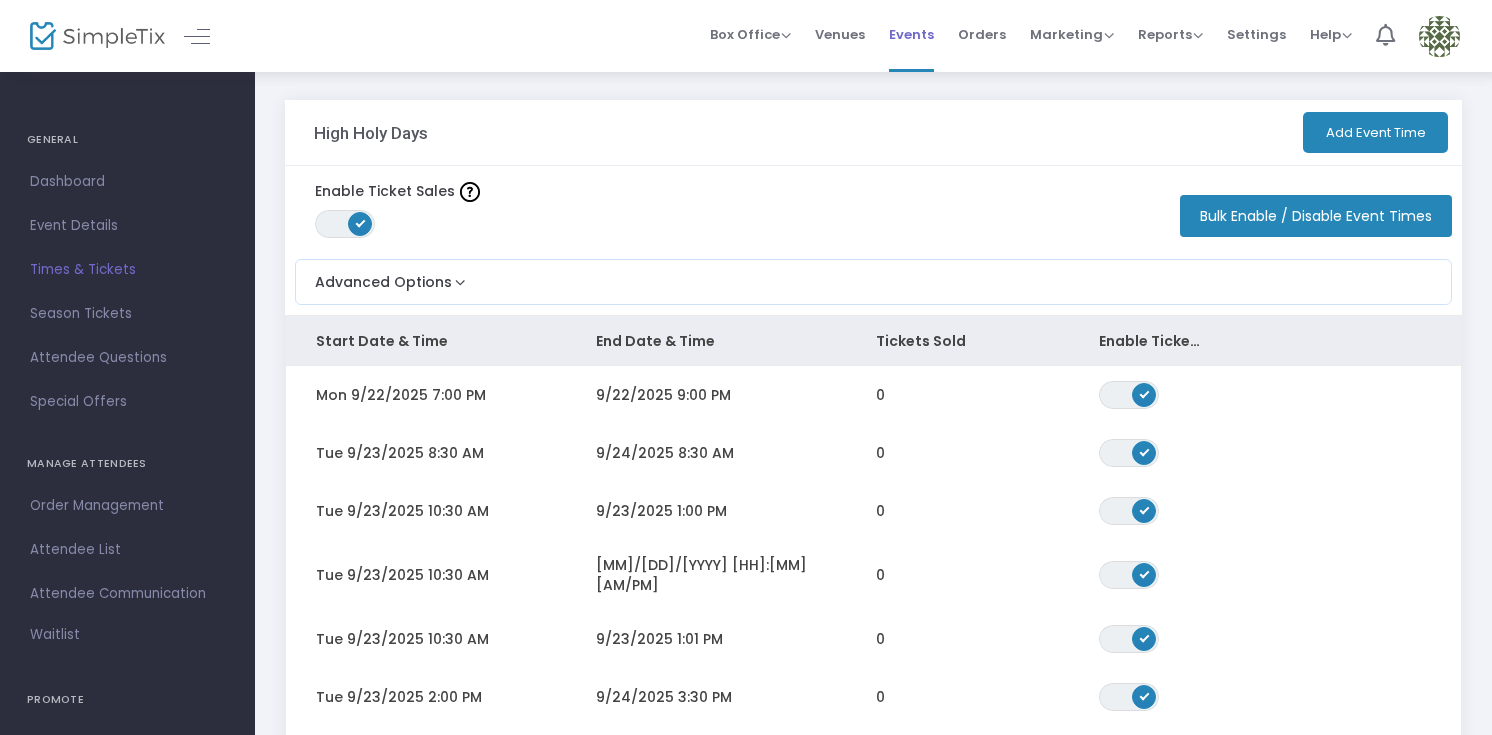 click on "Events" at bounding box center [911, 34] 